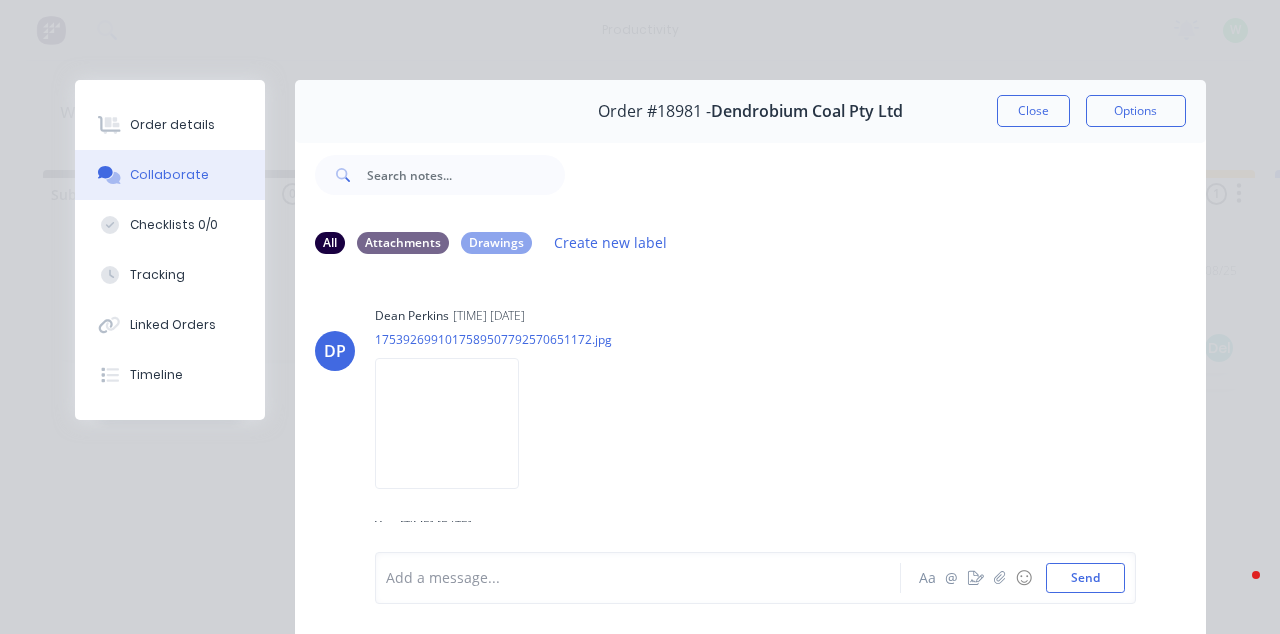 scroll, scrollTop: 0, scrollLeft: 0, axis: both 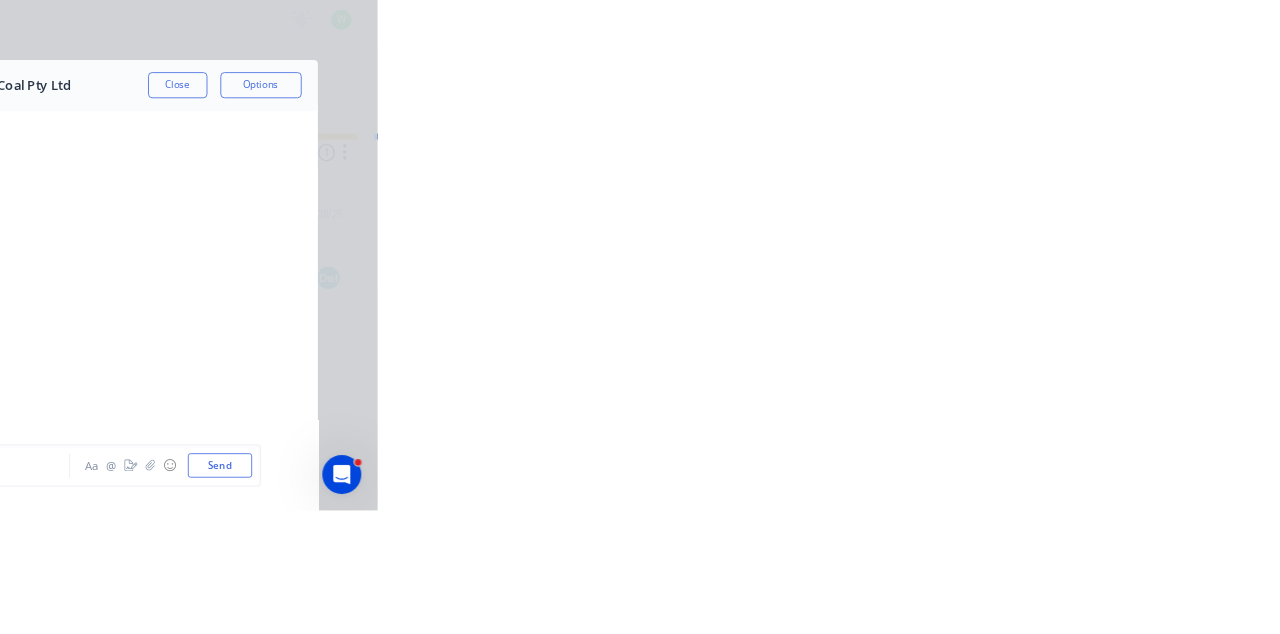 click on "Close" at bounding box center (1033, 111) 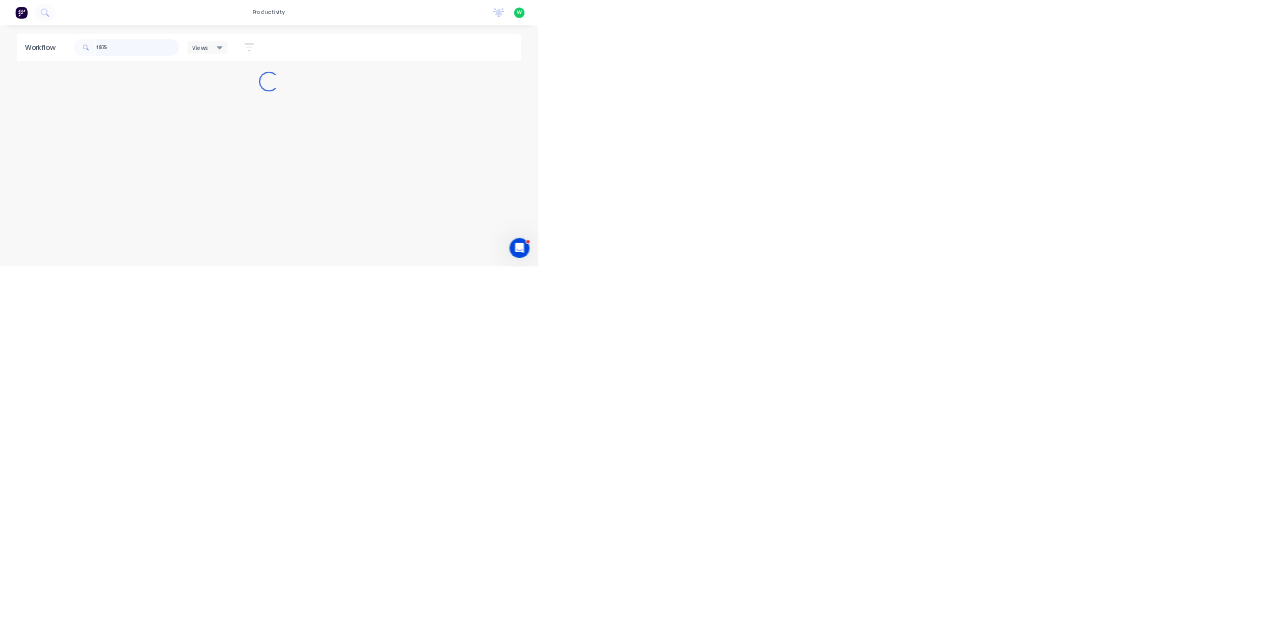 type on "18751" 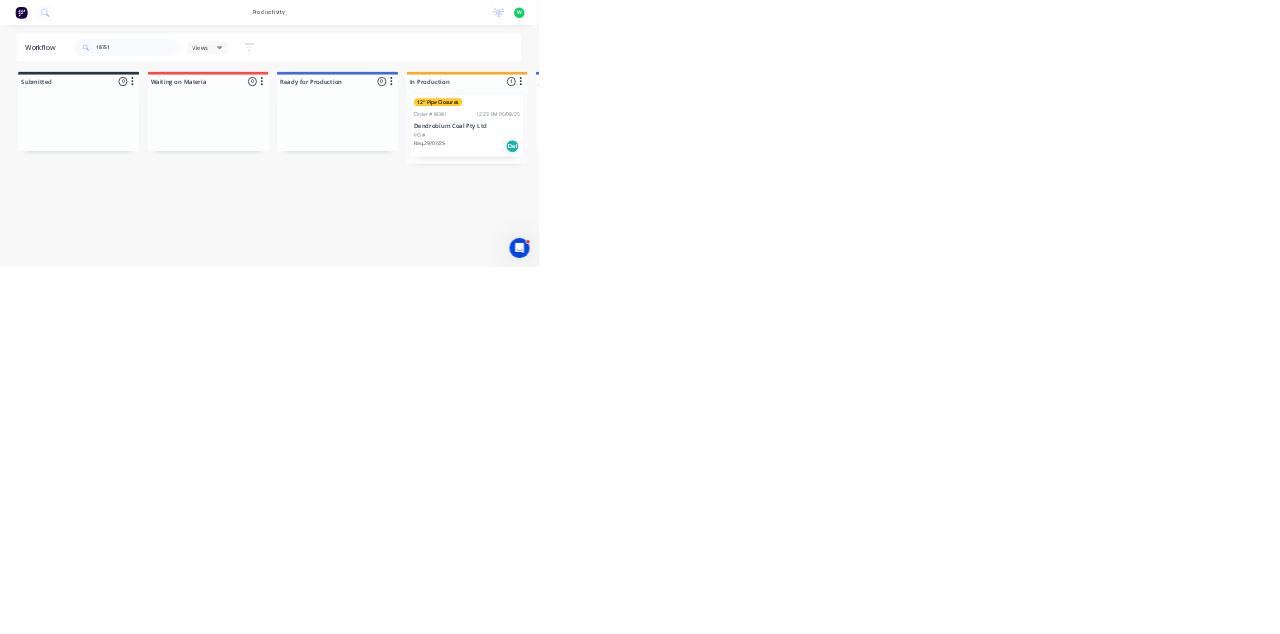 click on "Dendrobium Coal Pty Ltd" at bounding box center (1111, 300) 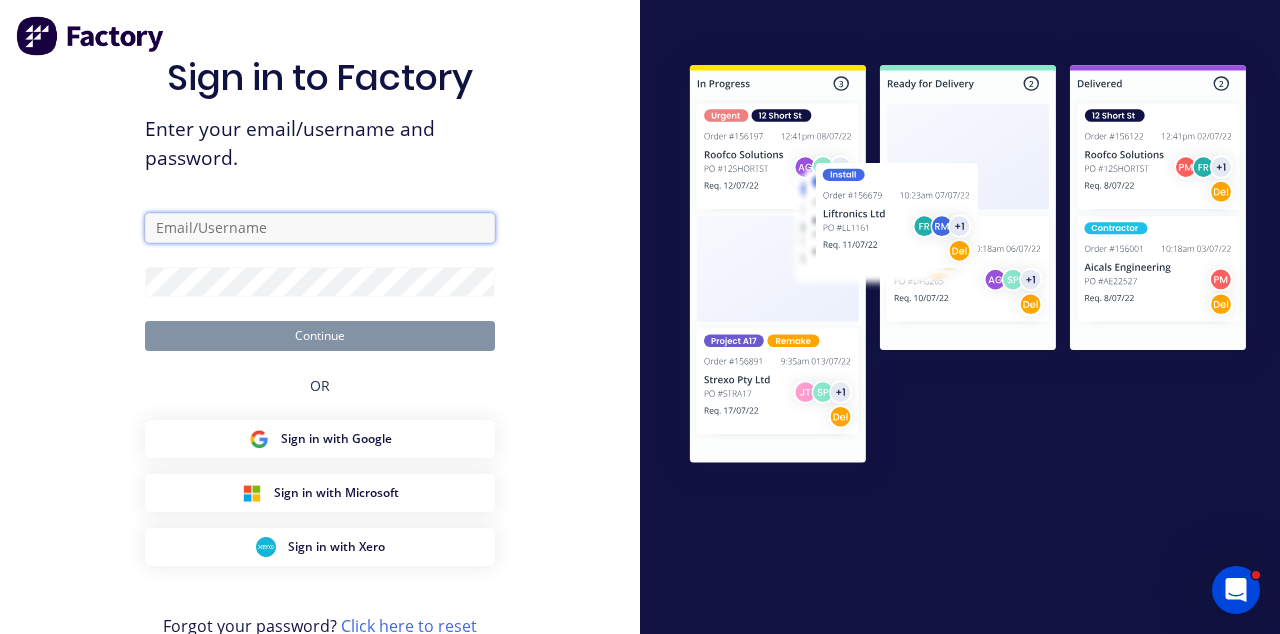 click at bounding box center (320, 228) 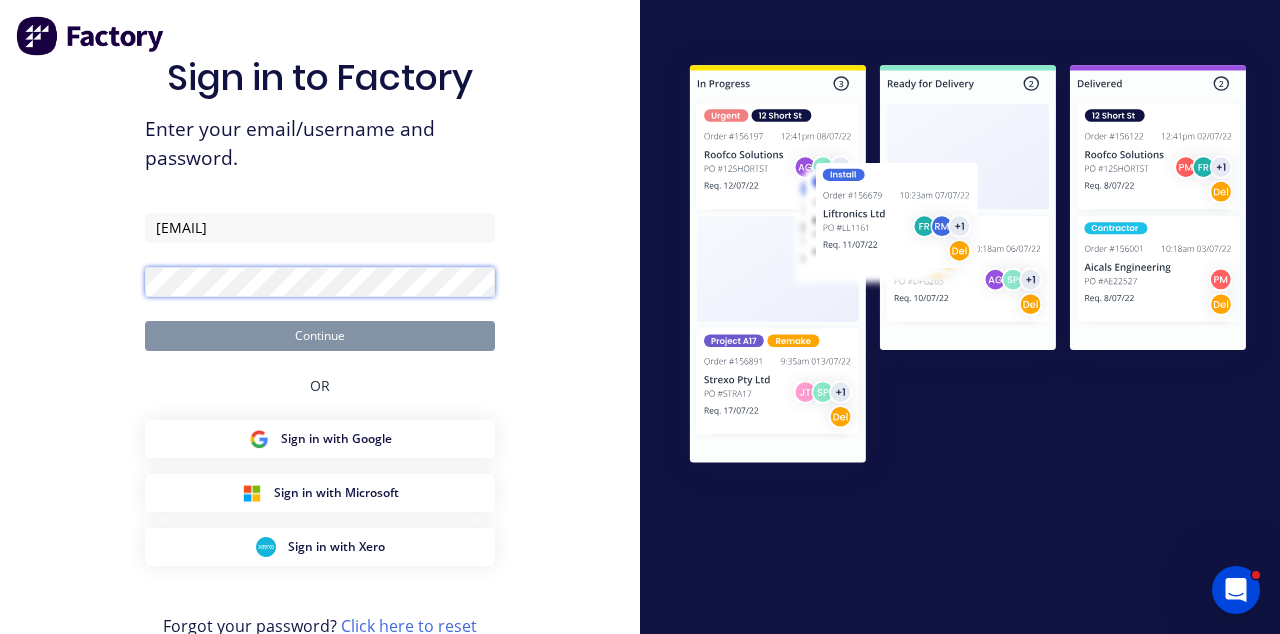 click on "Continue" at bounding box center [320, 336] 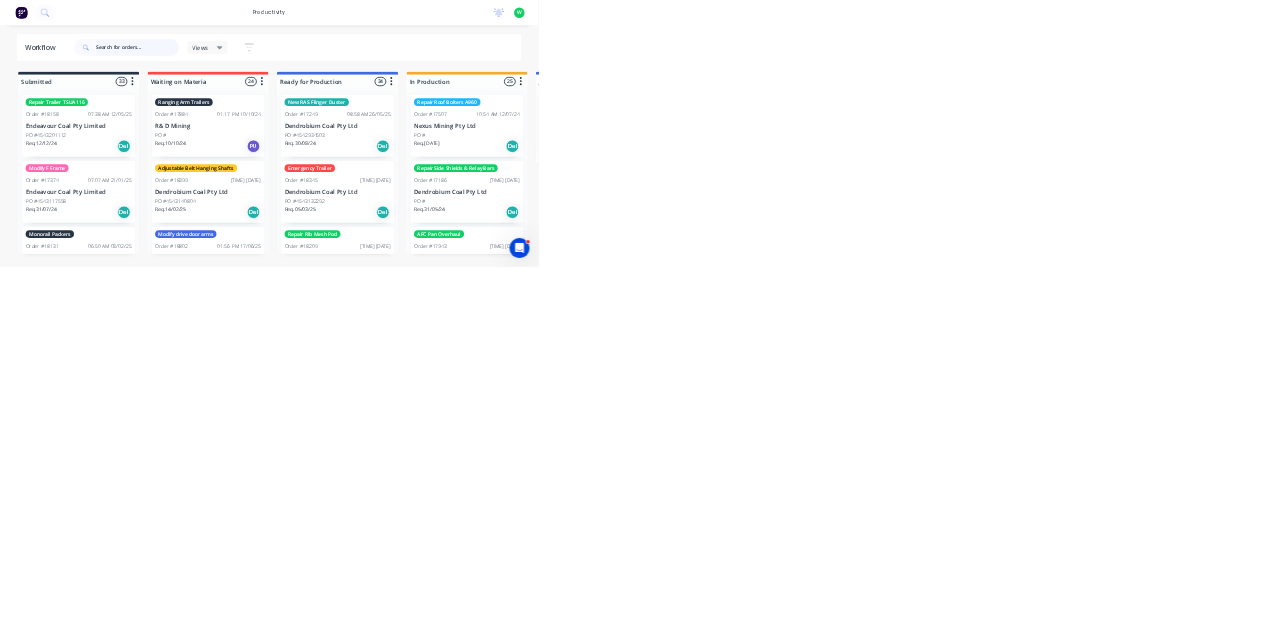 click at bounding box center (327, 113) 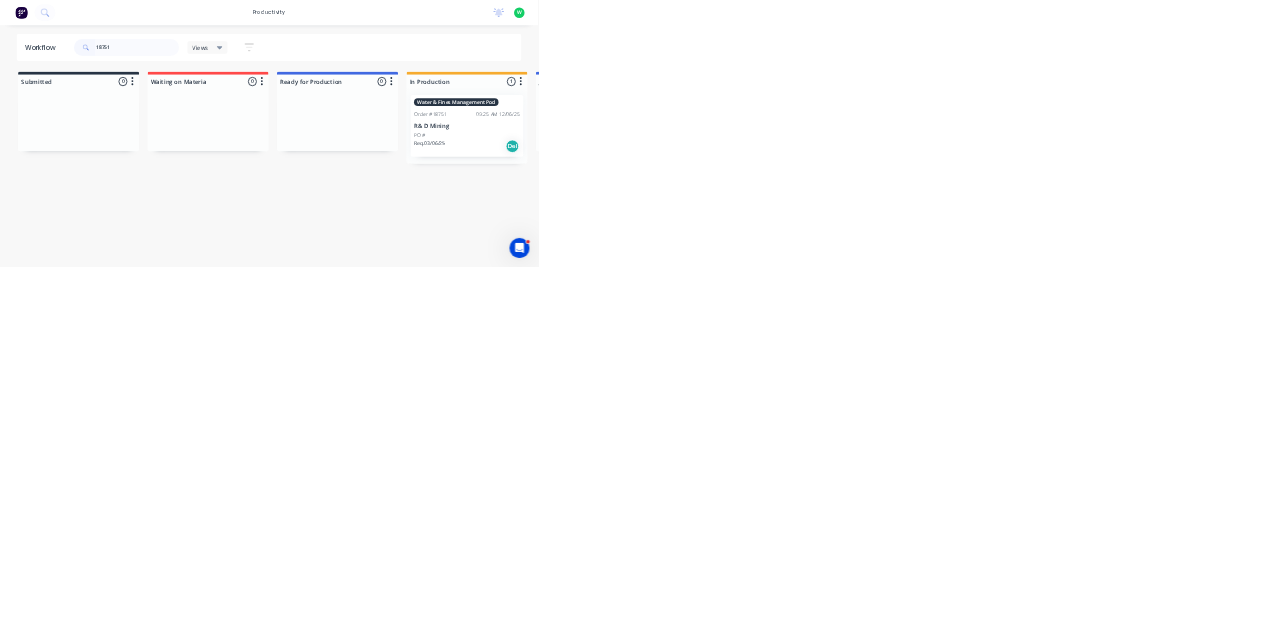 click on "Order #[NUMBER] [TIME] [DATE]" at bounding box center (1111, 271) 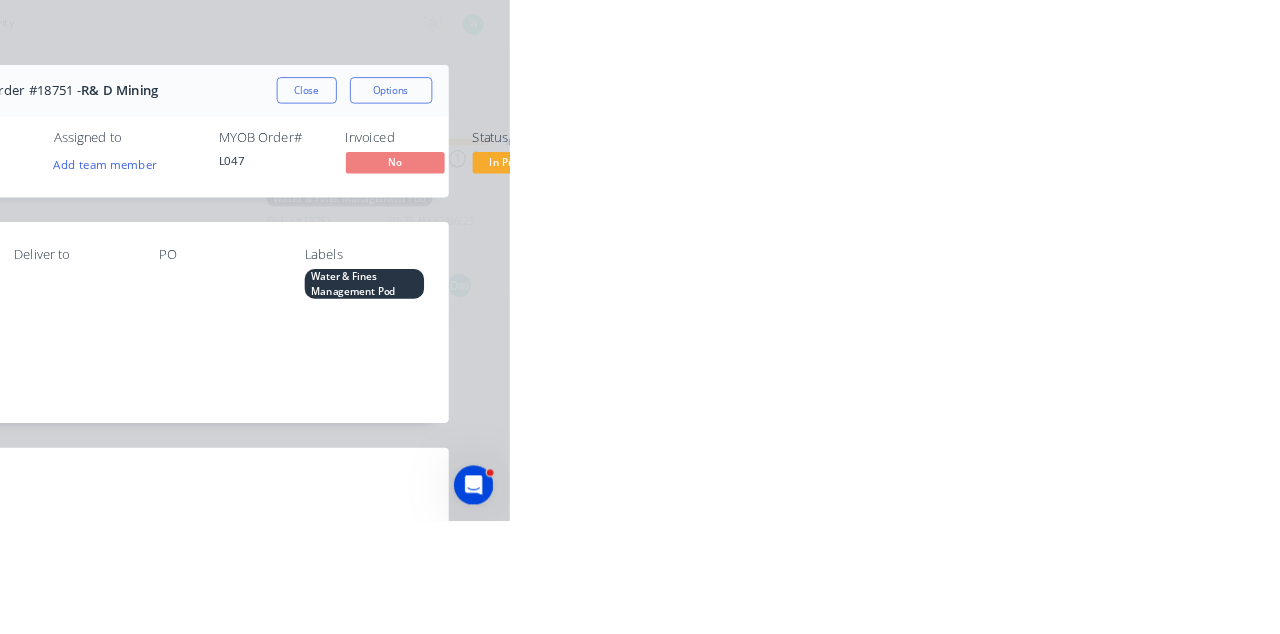 click on "Collaborate" at bounding box center [169, 175] 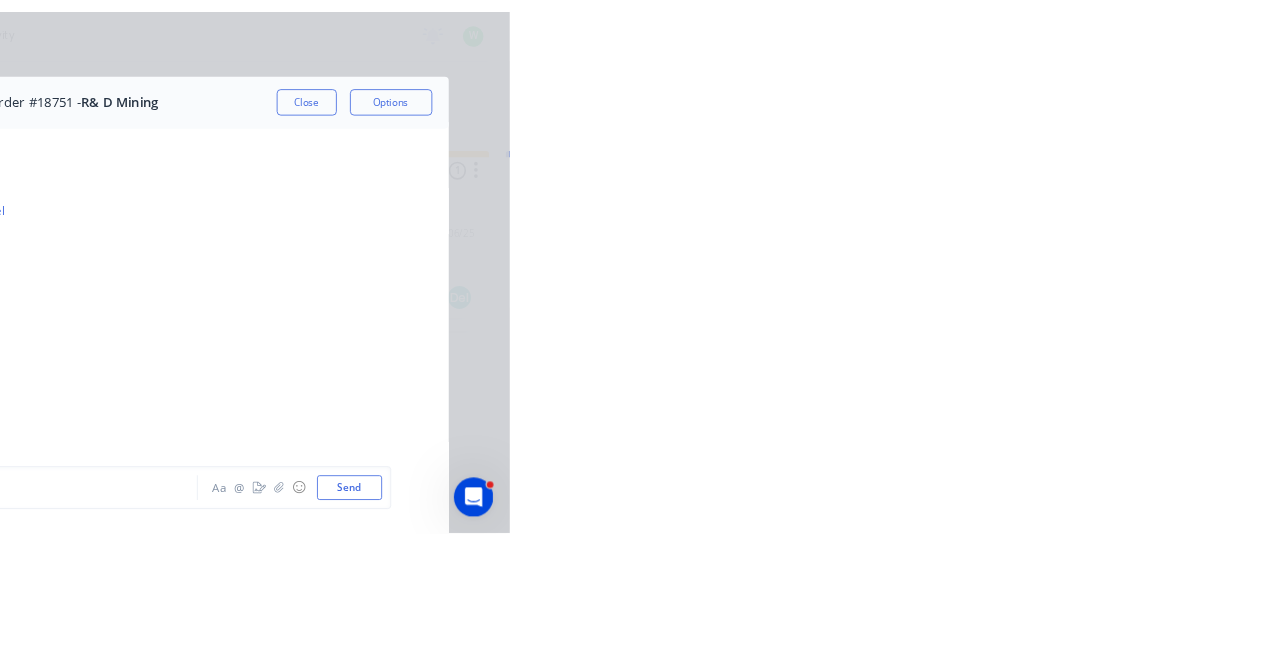 scroll, scrollTop: 7516, scrollLeft: 0, axis: vertical 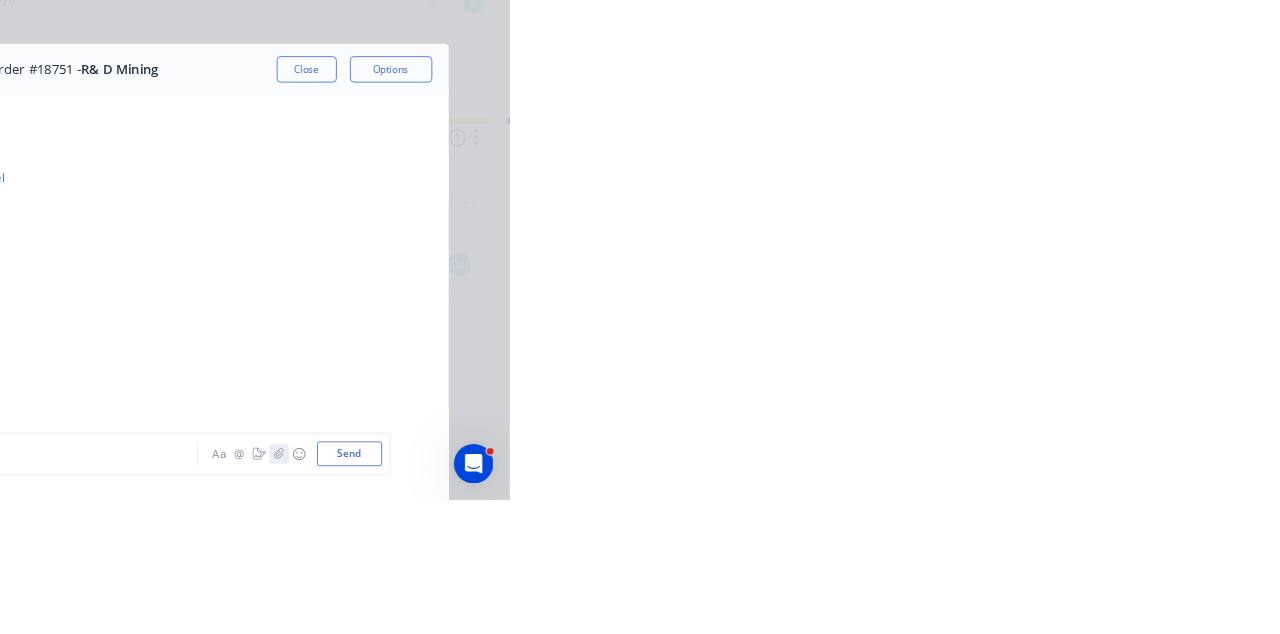 click 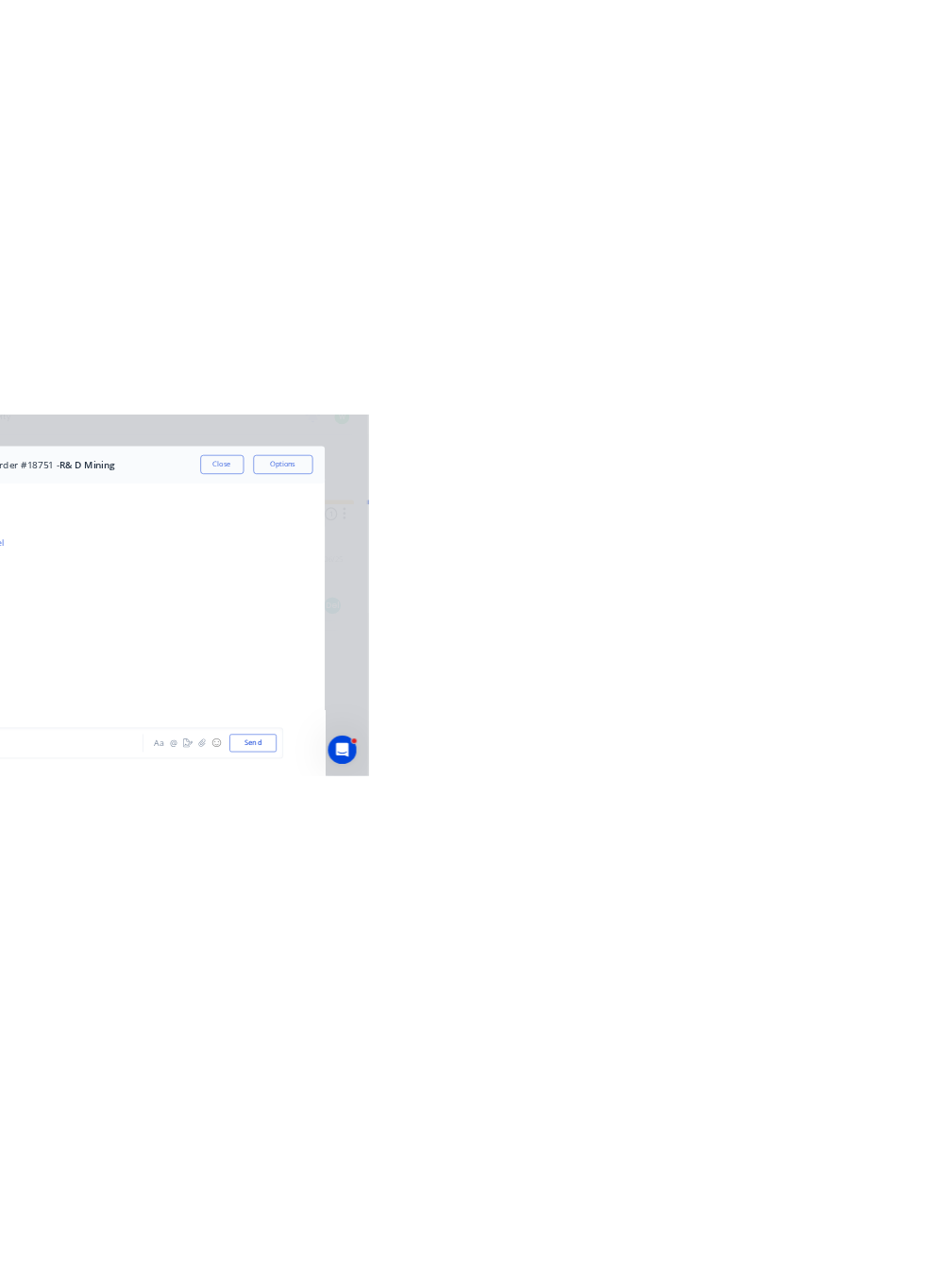 scroll, scrollTop: 7075, scrollLeft: 0, axis: vertical 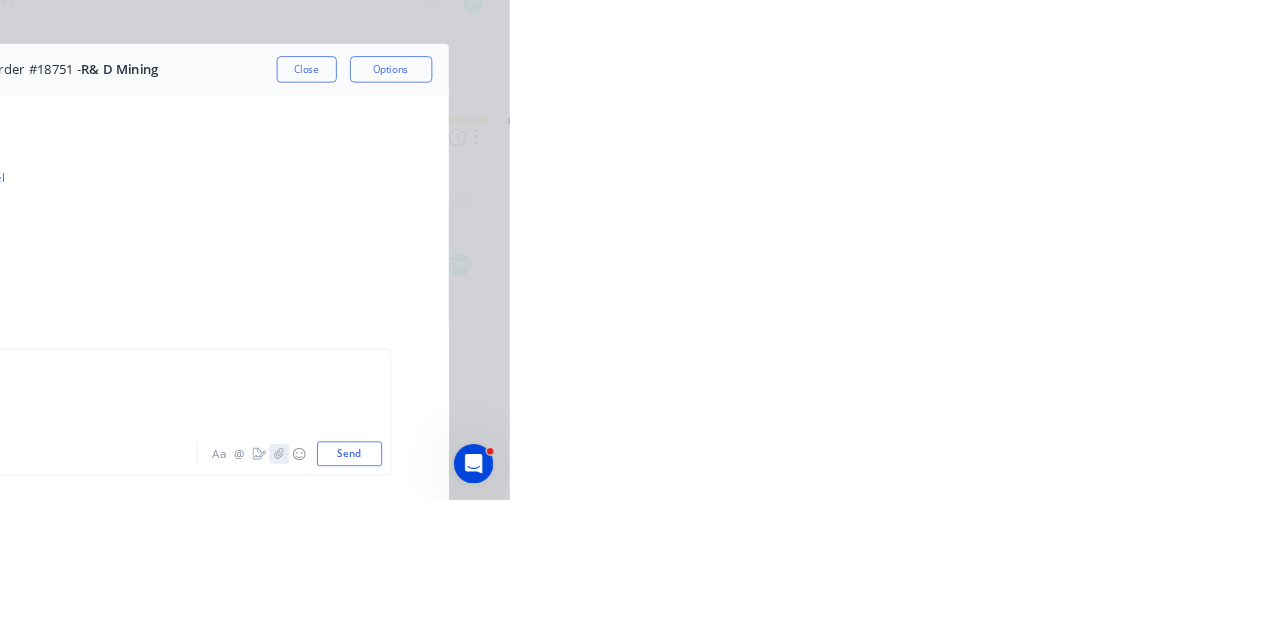 click 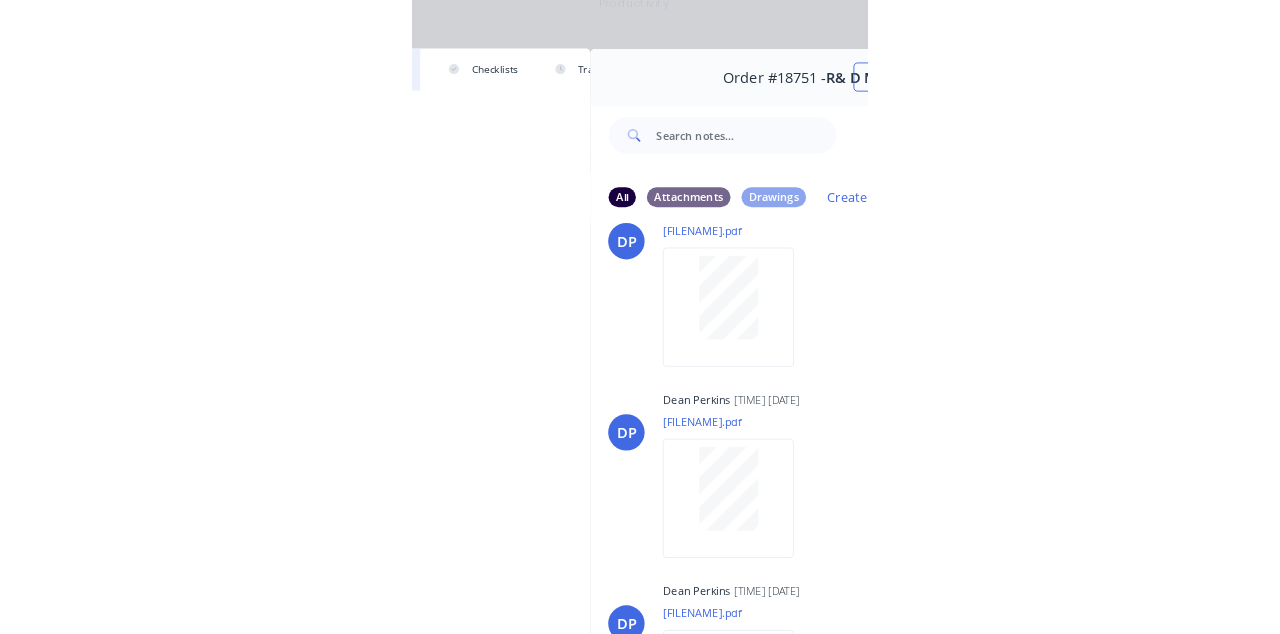 scroll, scrollTop: 6766, scrollLeft: 0, axis: vertical 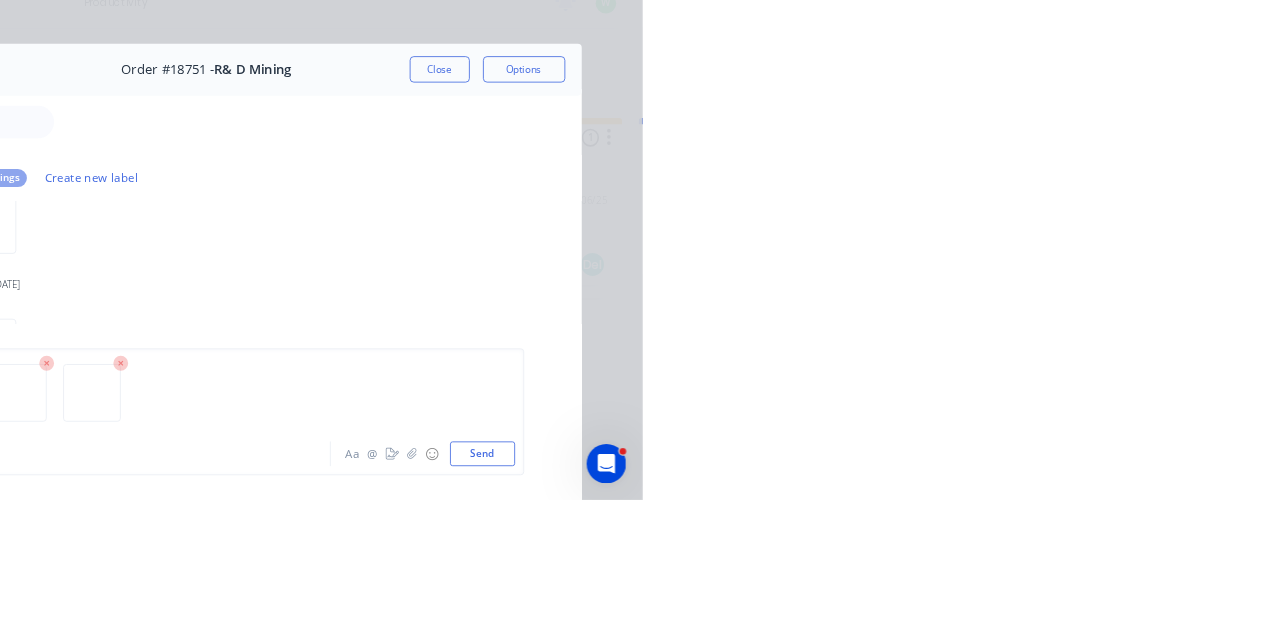 click on "Send" at bounding box center (1085, 578) 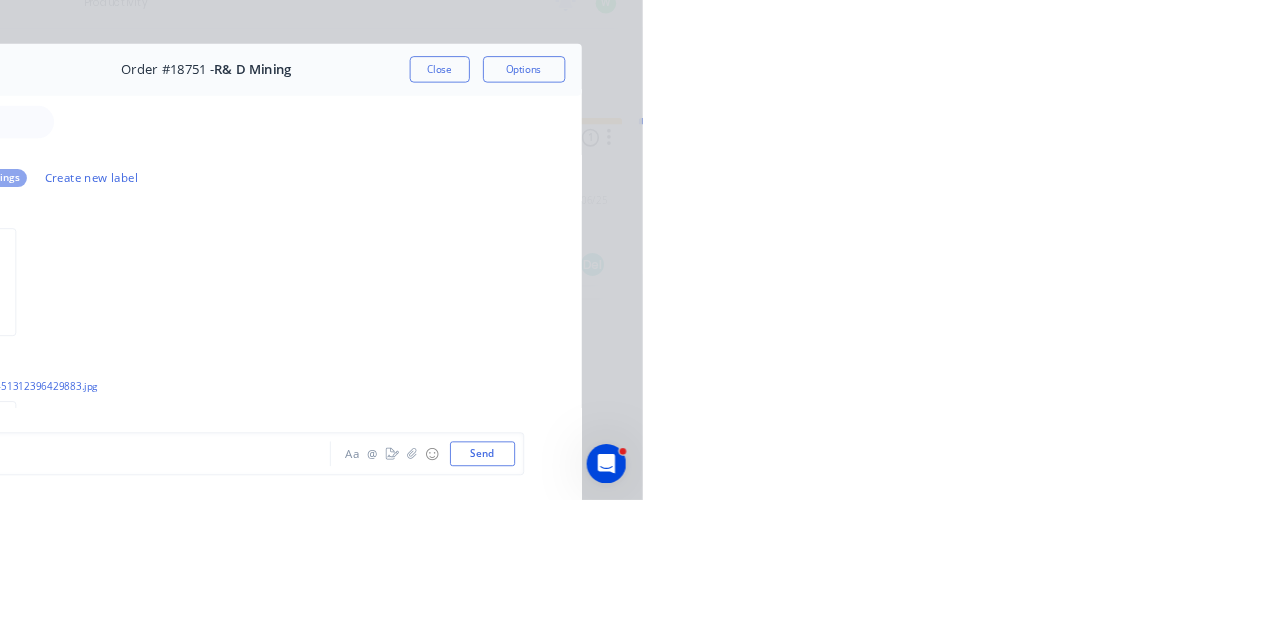 scroll, scrollTop: 8146, scrollLeft: 0, axis: vertical 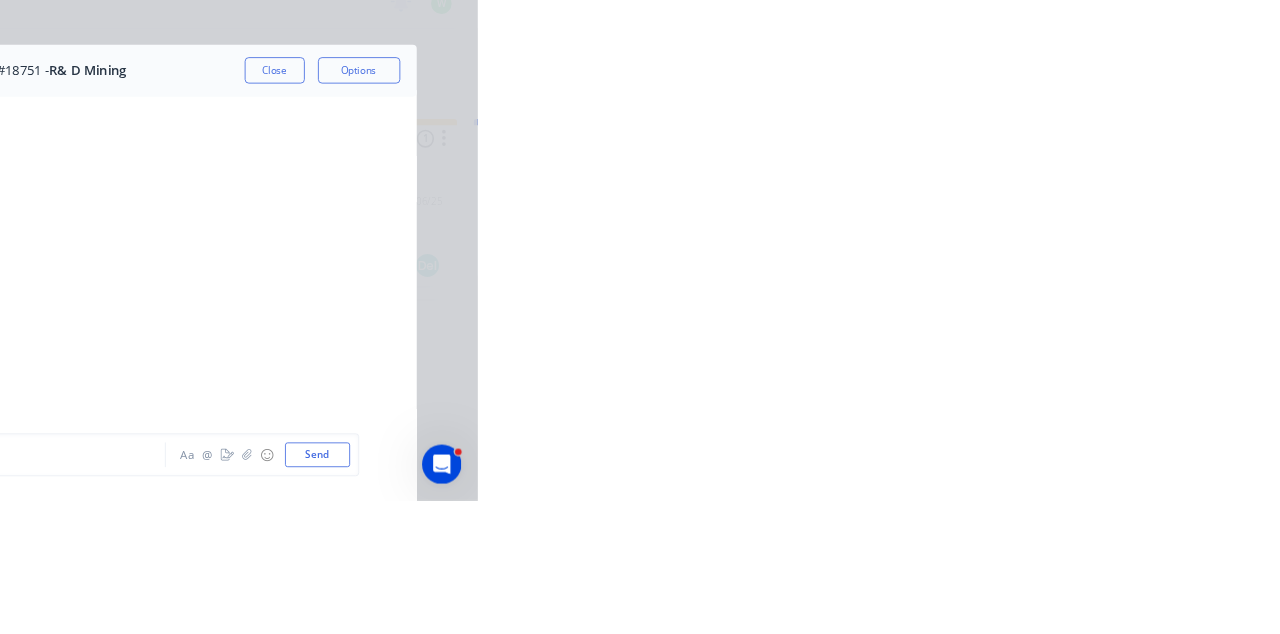click on "Close" at bounding box center (1033, 111) 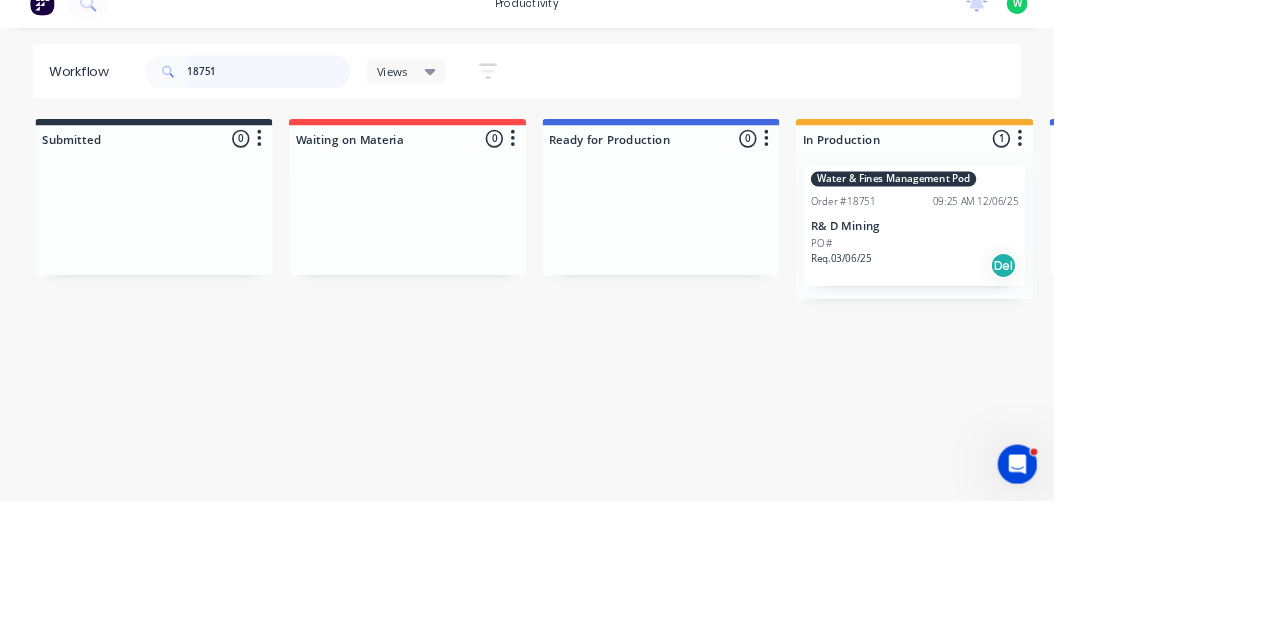click on "18751" at bounding box center (327, 113) 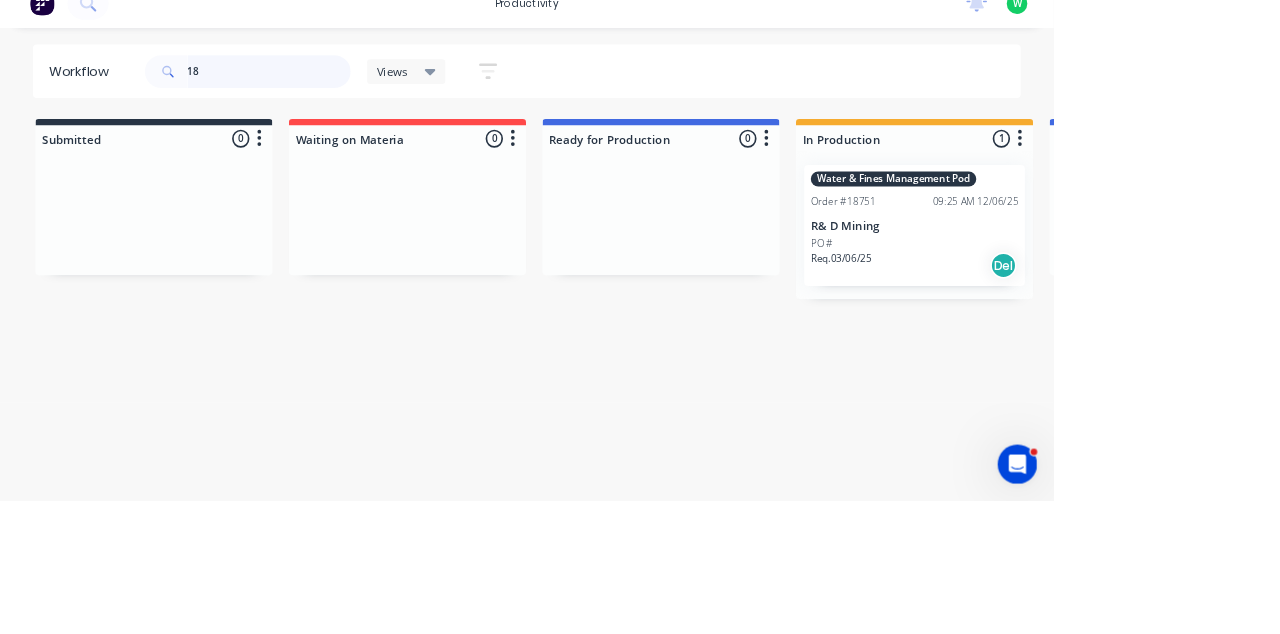 type on "1" 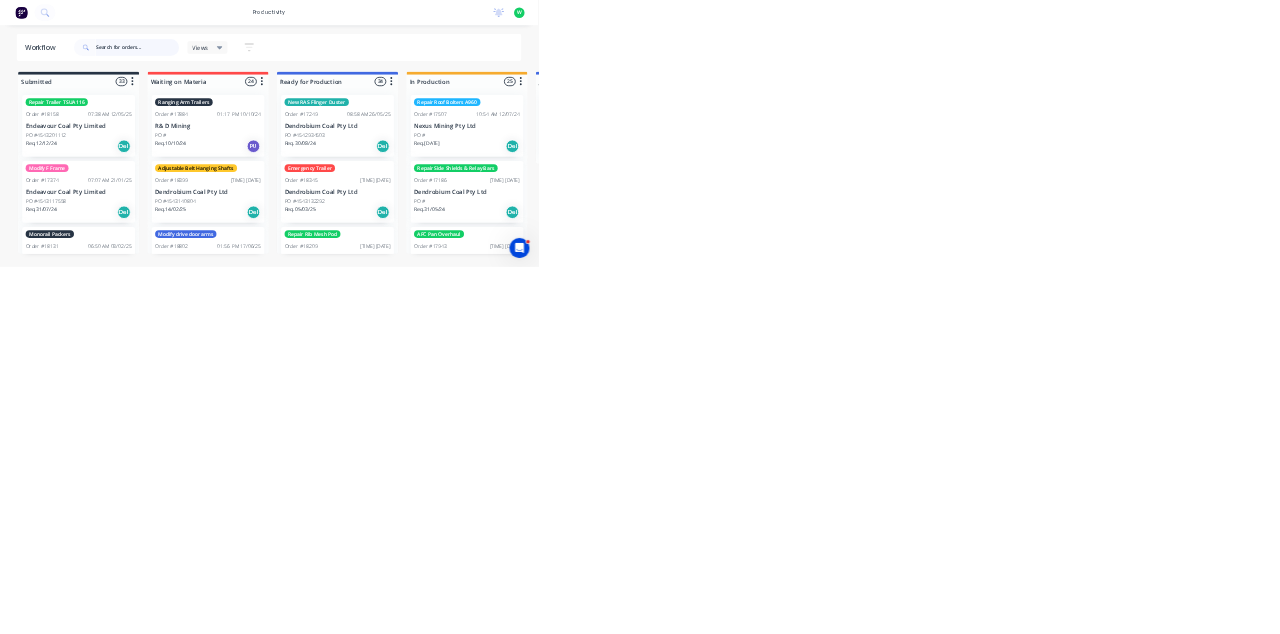 click at bounding box center [327, 113] 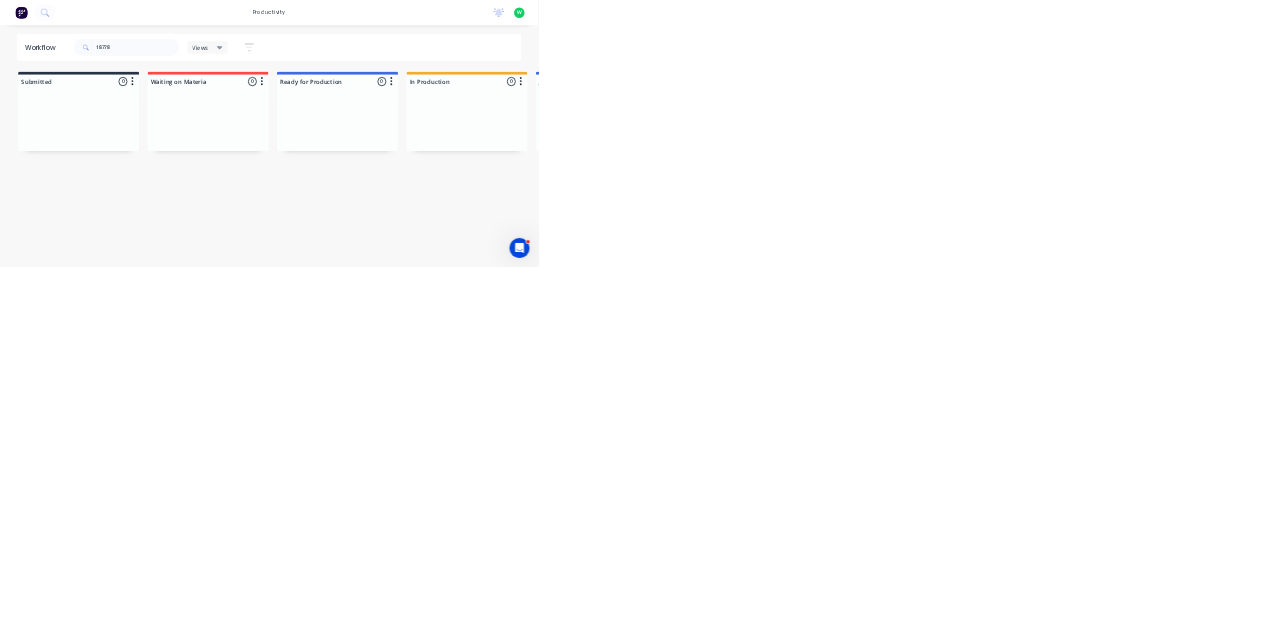 click on "PO #4543205211" at bounding box center [2035, 294] 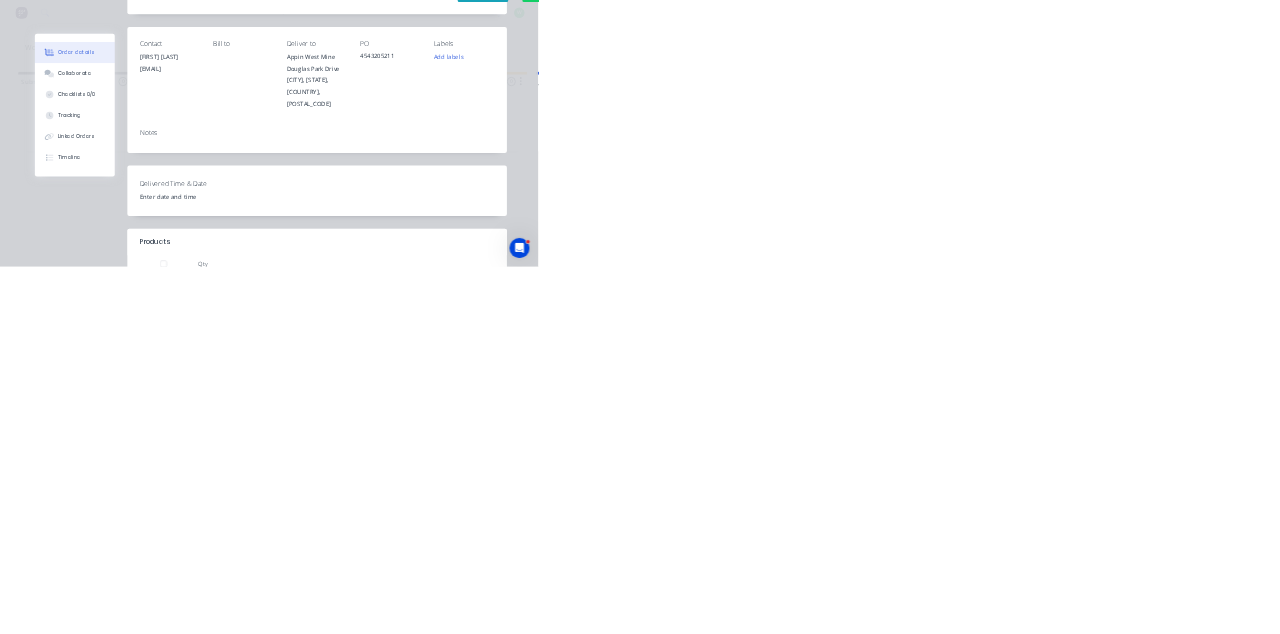 scroll, scrollTop: 0, scrollLeft: 0, axis: both 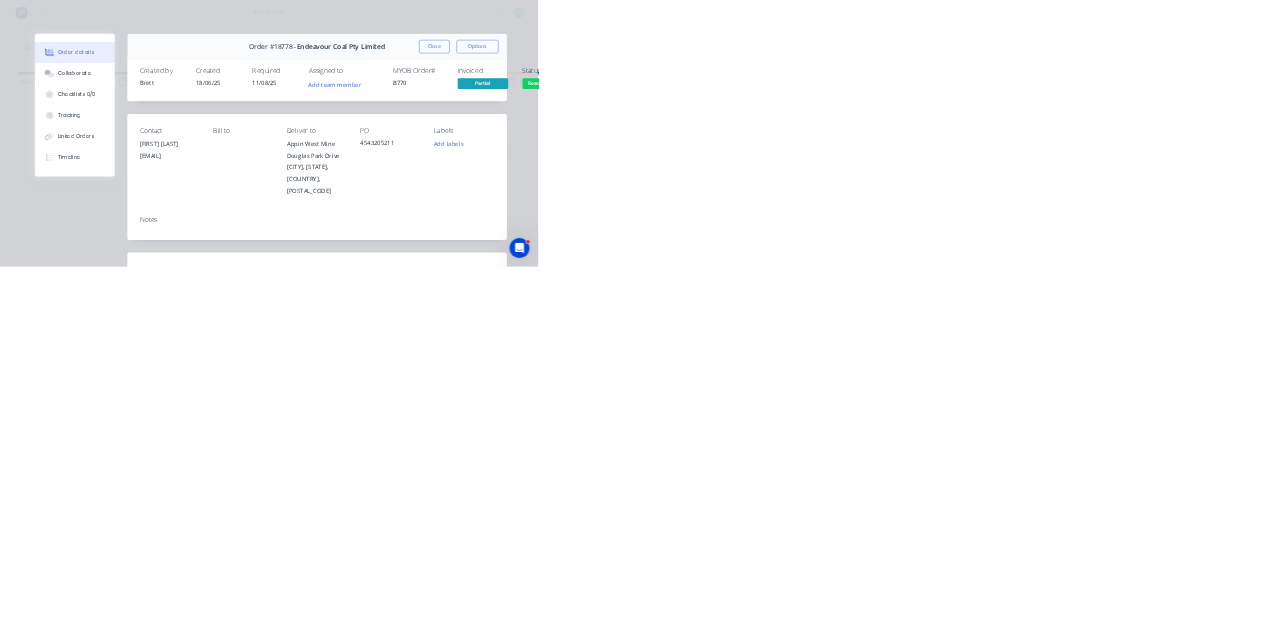 click on "Collaborate" at bounding box center (178, 175) 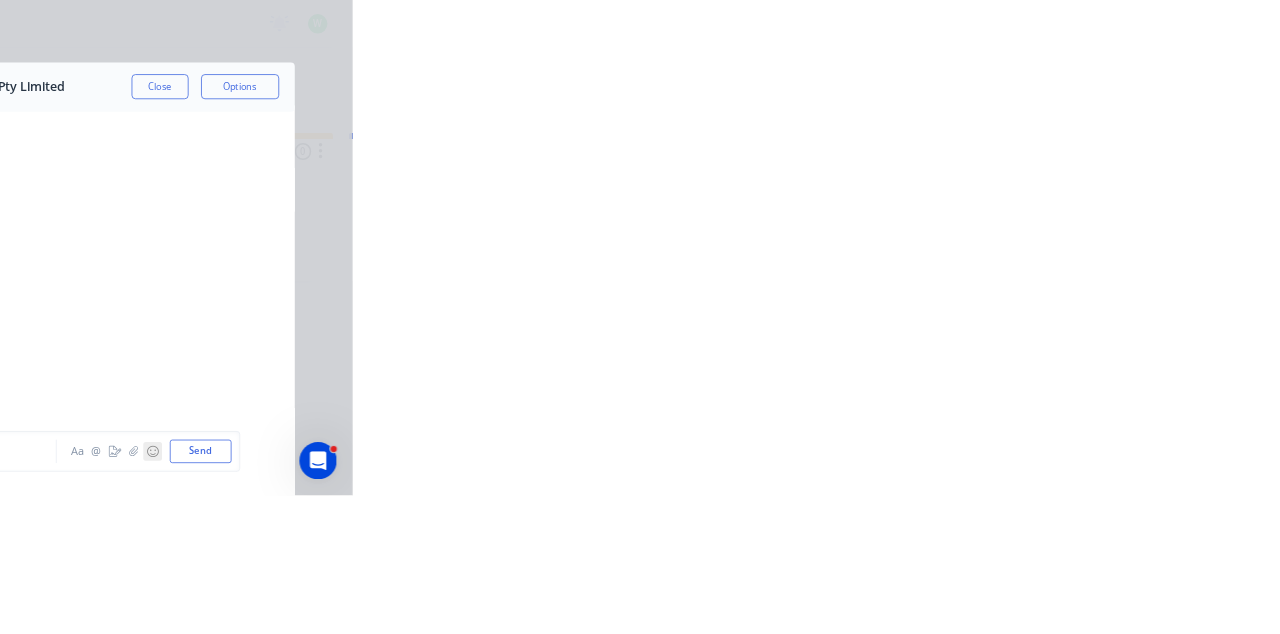 click on "☺" at bounding box center [1024, 578] 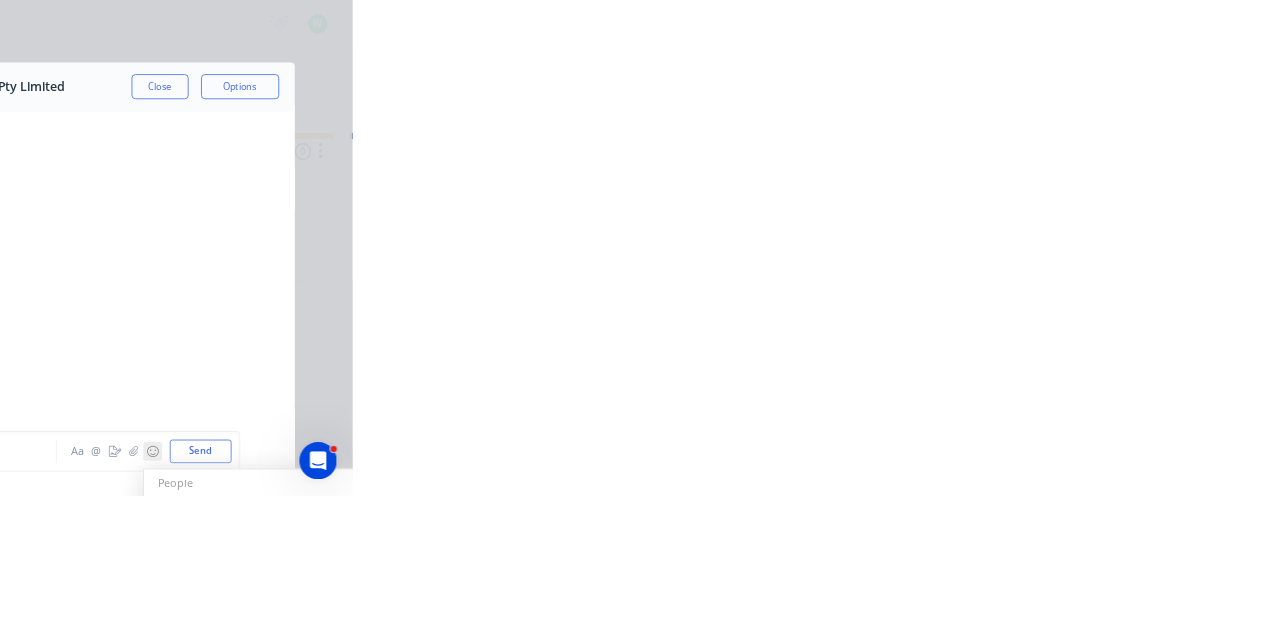 click on "☺" at bounding box center [1024, 578] 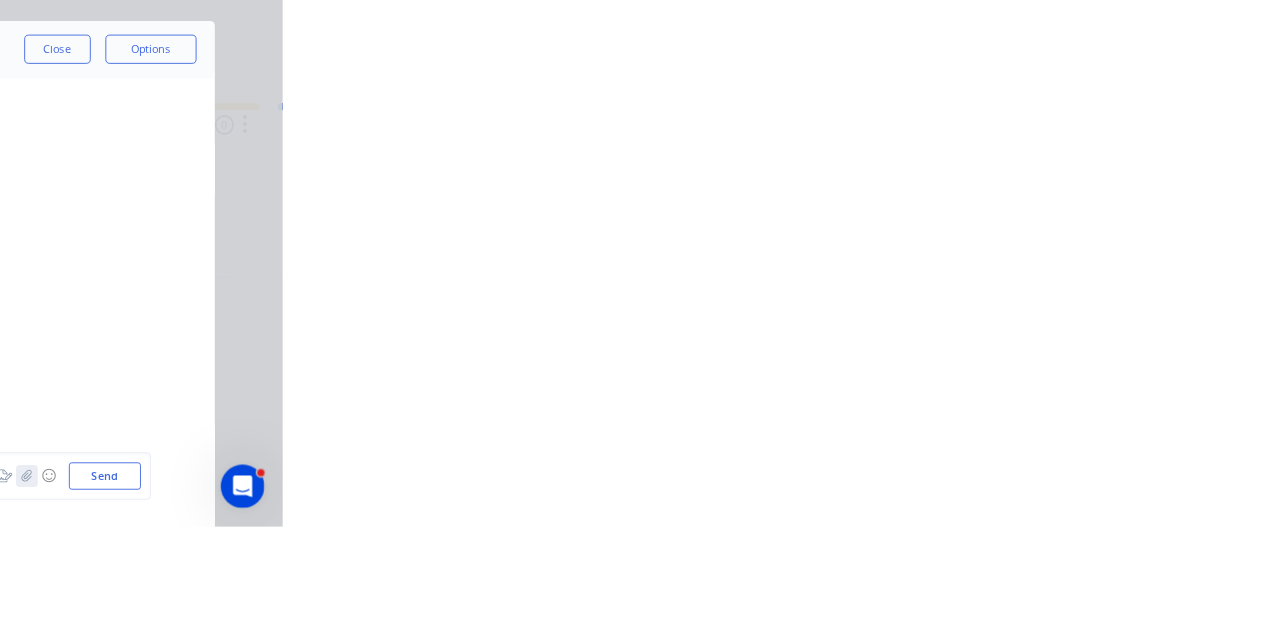 click 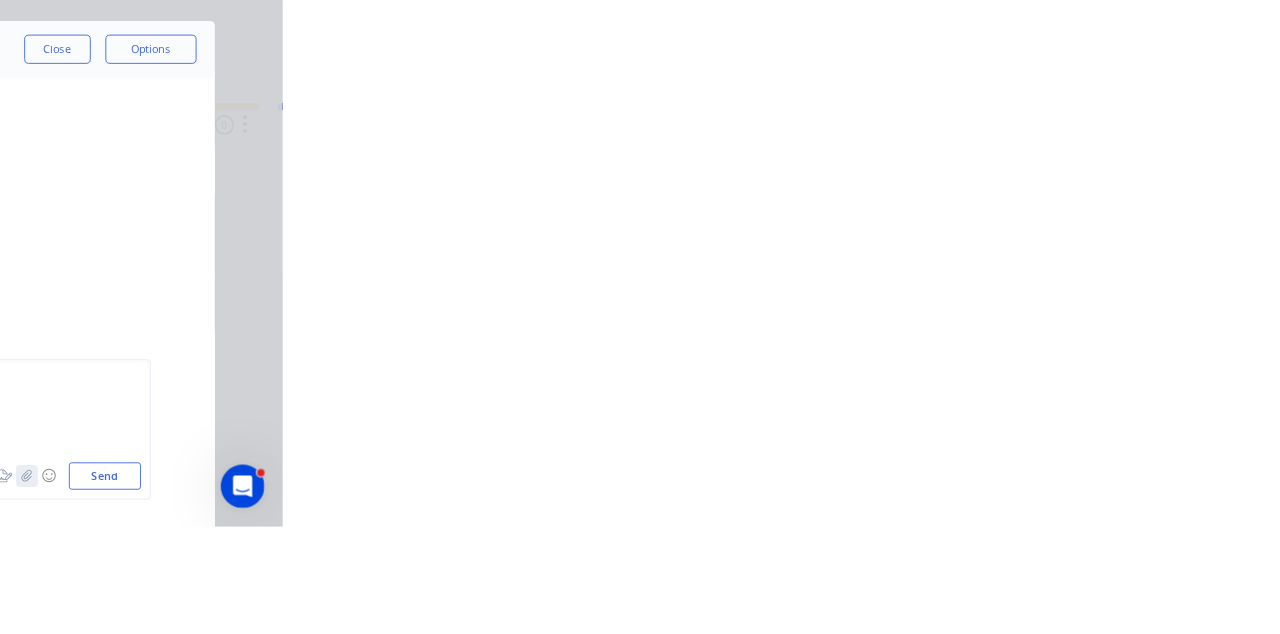 click 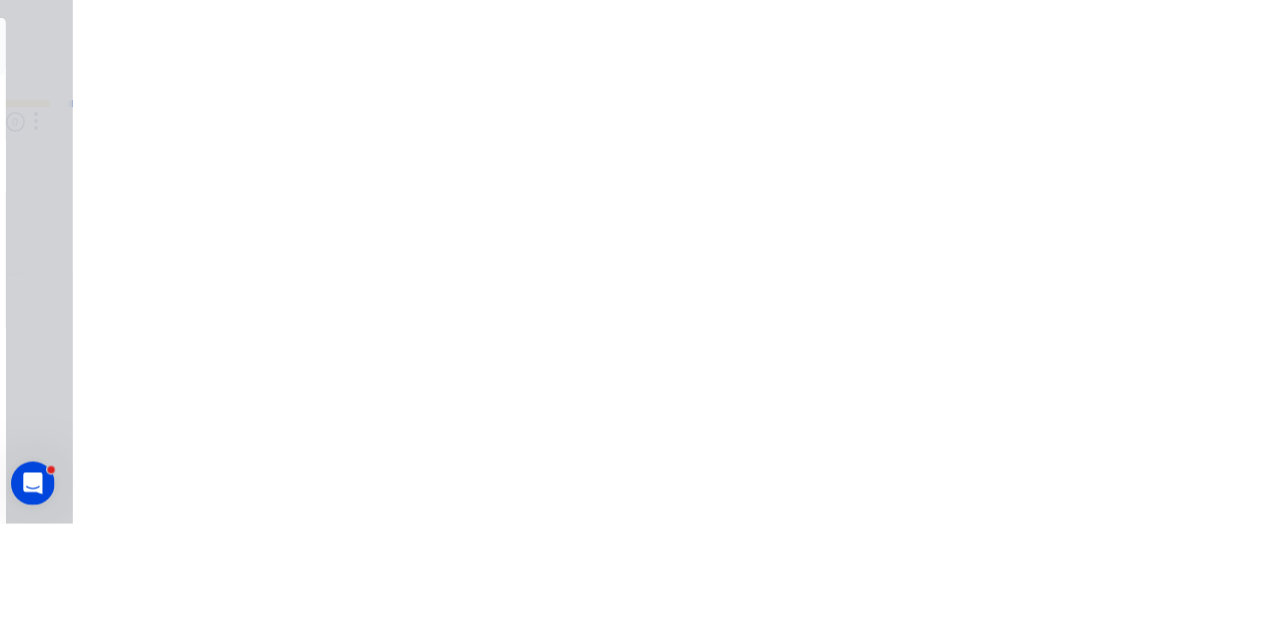 click on "Send" at bounding box center [1085, 578] 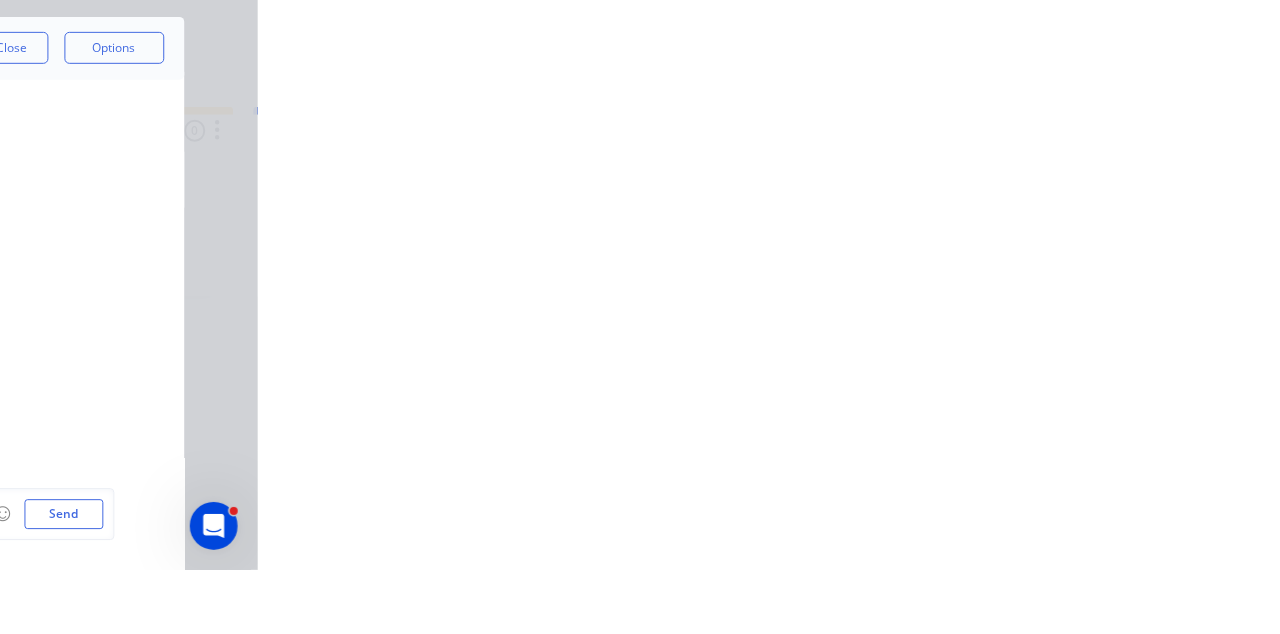 scroll, scrollTop: 16370, scrollLeft: 0, axis: vertical 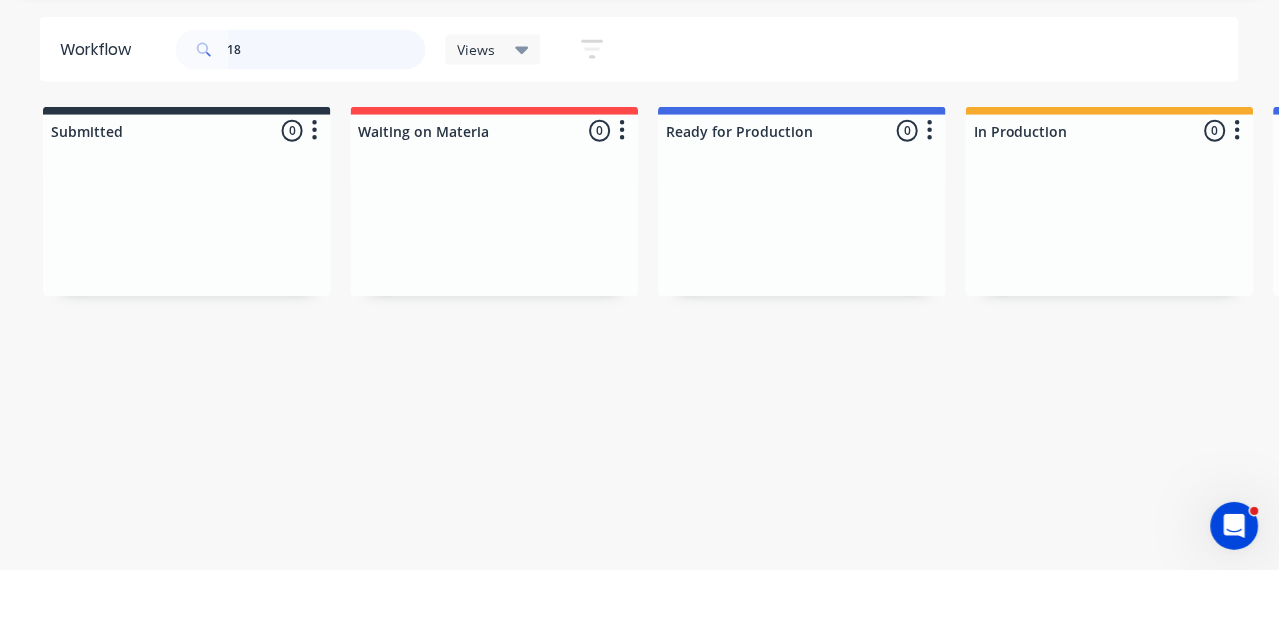 type on "1" 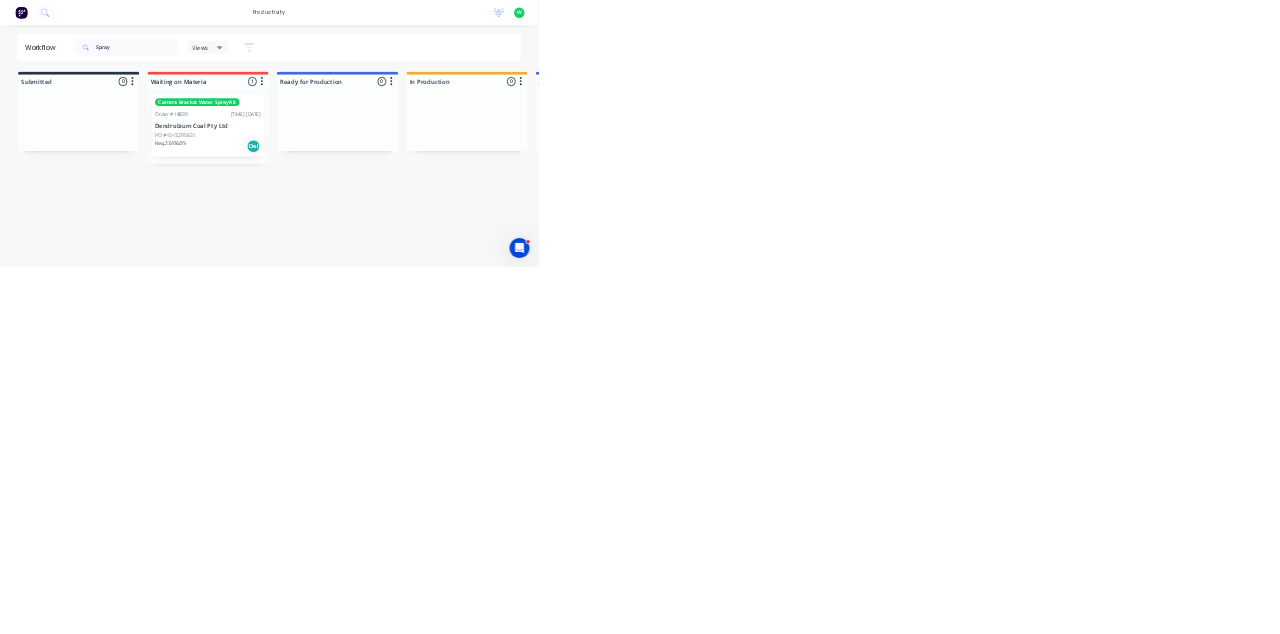 click on "Dendrobium Coal Pty Ltd" at bounding box center (495, 300) 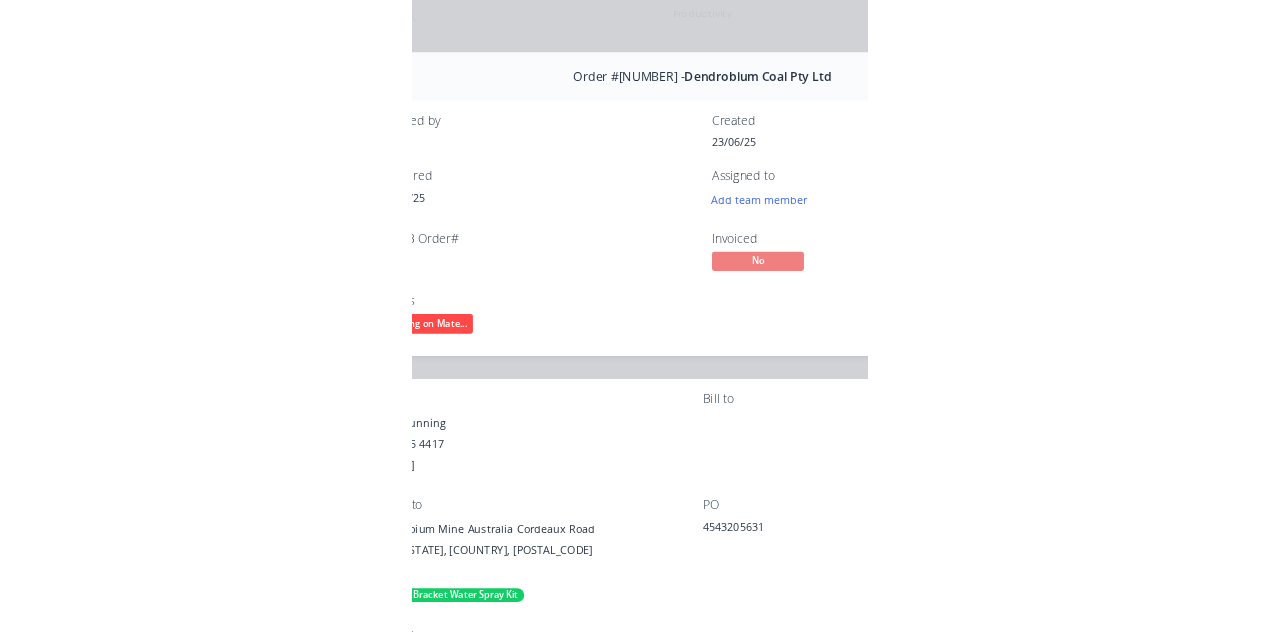 scroll, scrollTop: 0, scrollLeft: 0, axis: both 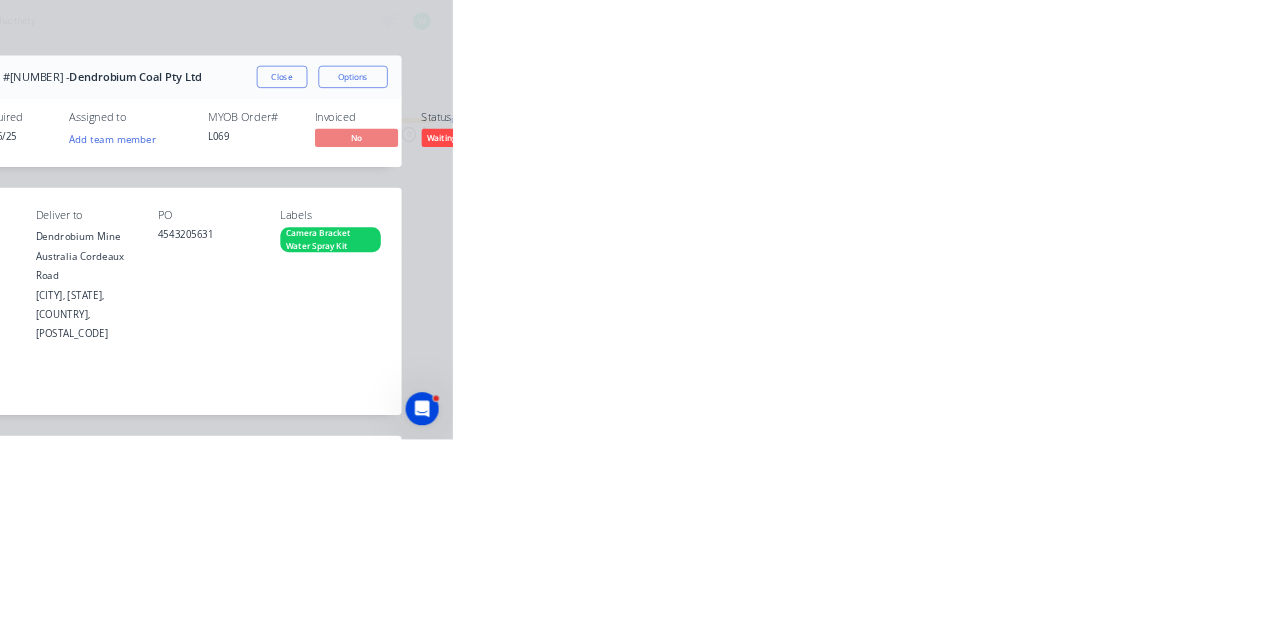 click on "Close" at bounding box center [1033, 111] 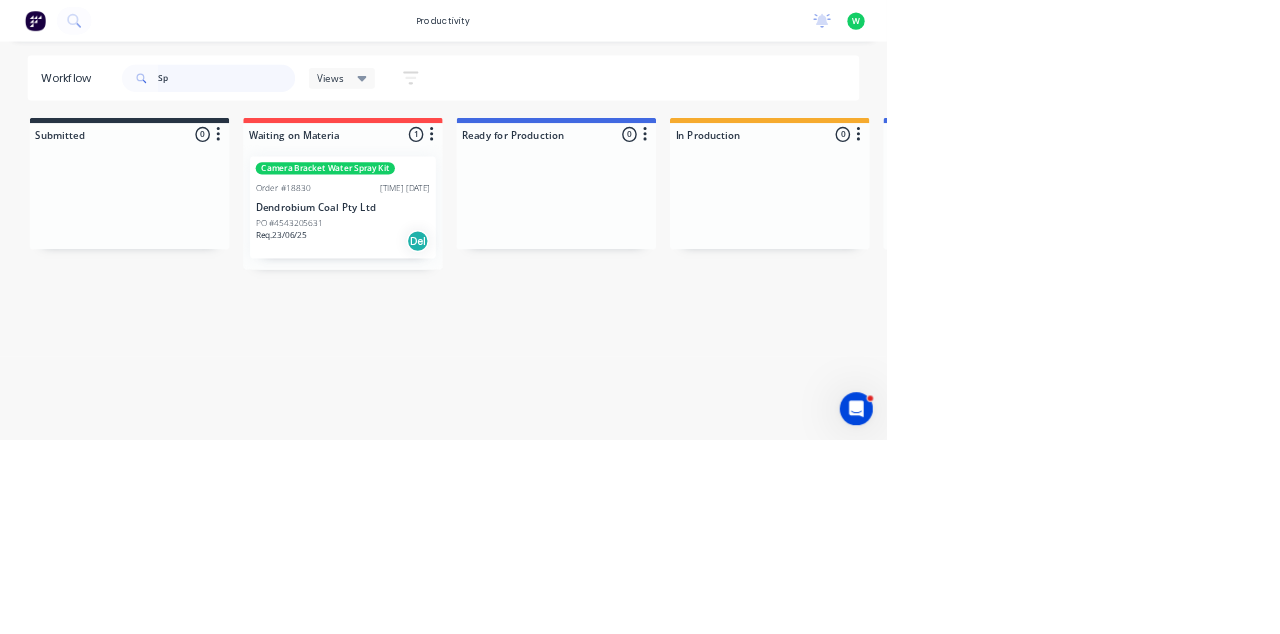 type on "S" 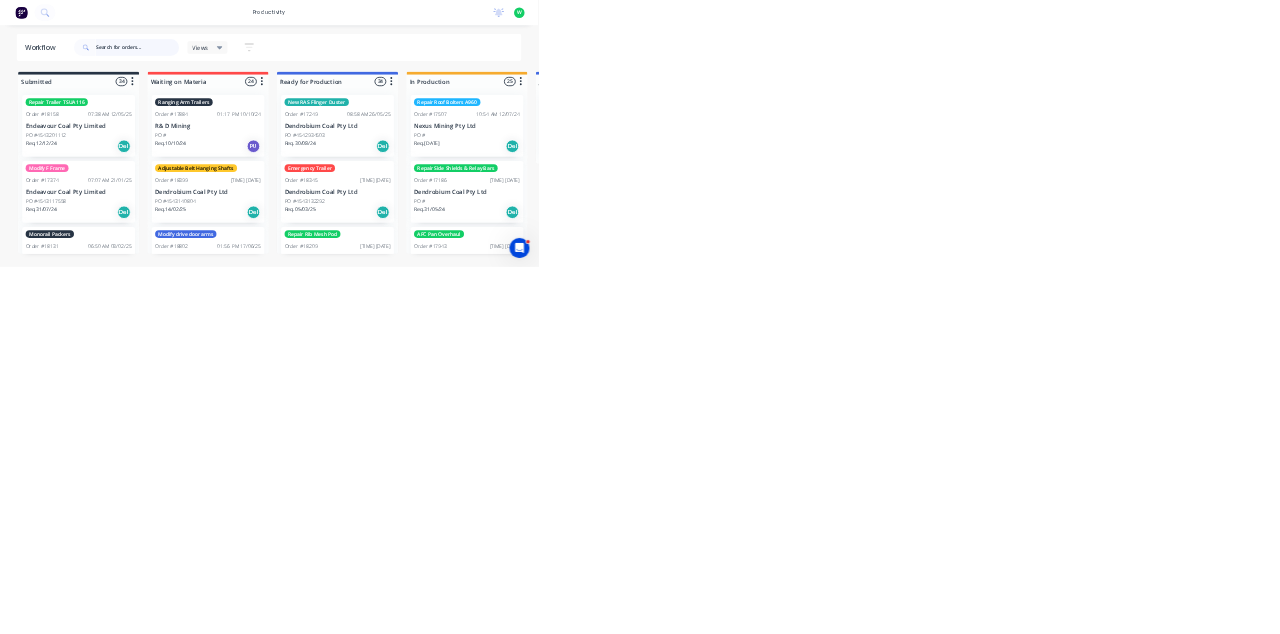 click at bounding box center [327, 113] 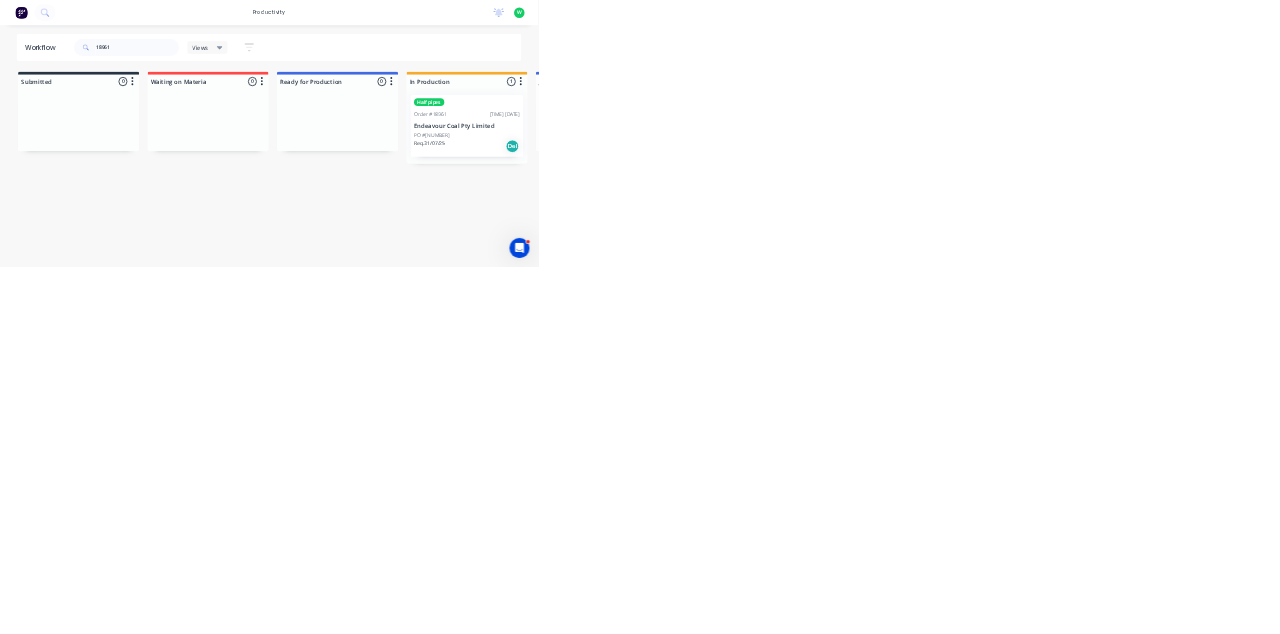 click on "PO #[NUMBER]" at bounding box center [1111, 322] 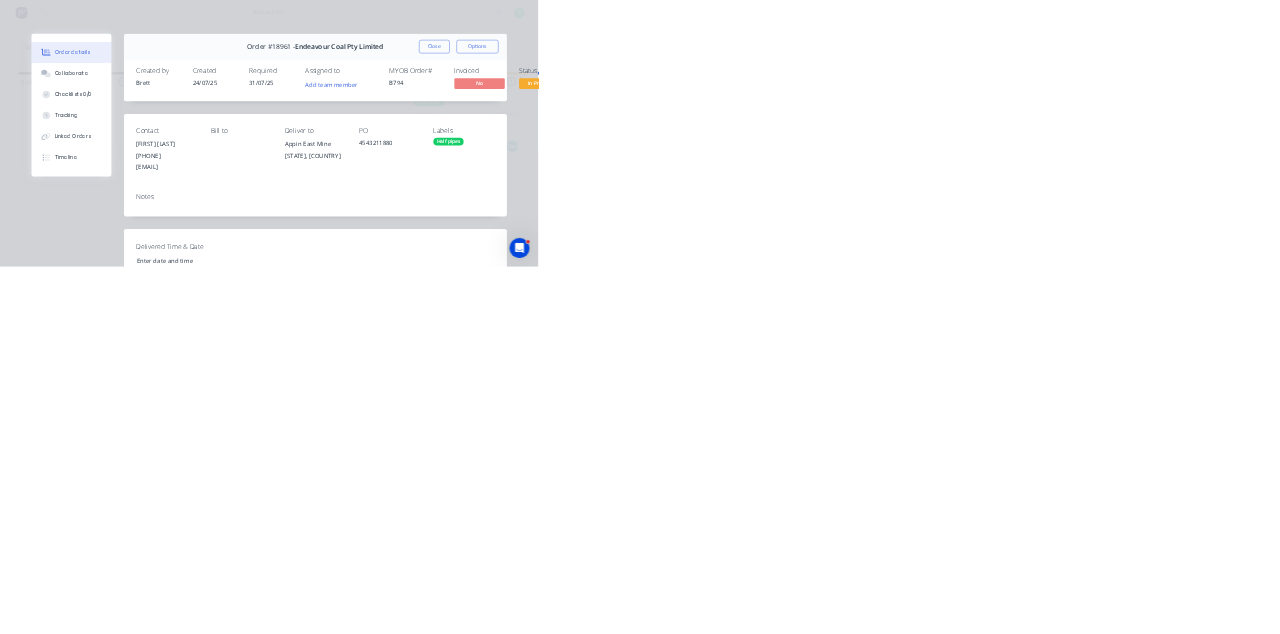 click on "Collaborate" at bounding box center (169, 175) 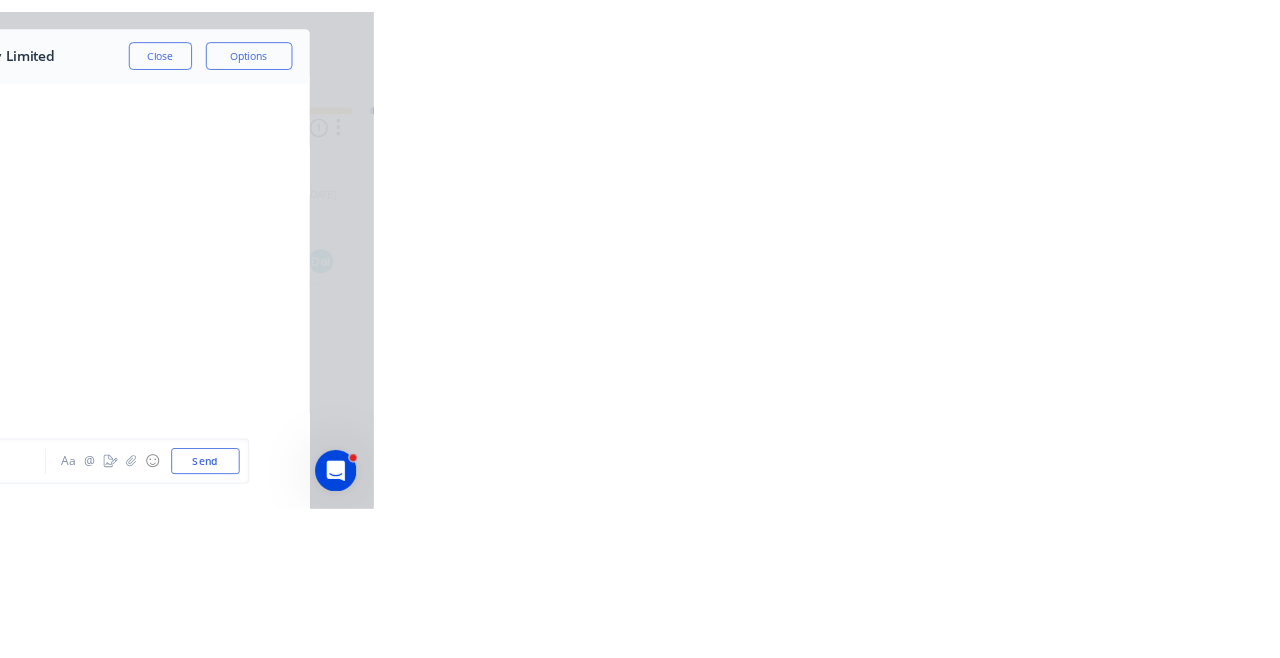scroll, scrollTop: 1114, scrollLeft: 0, axis: vertical 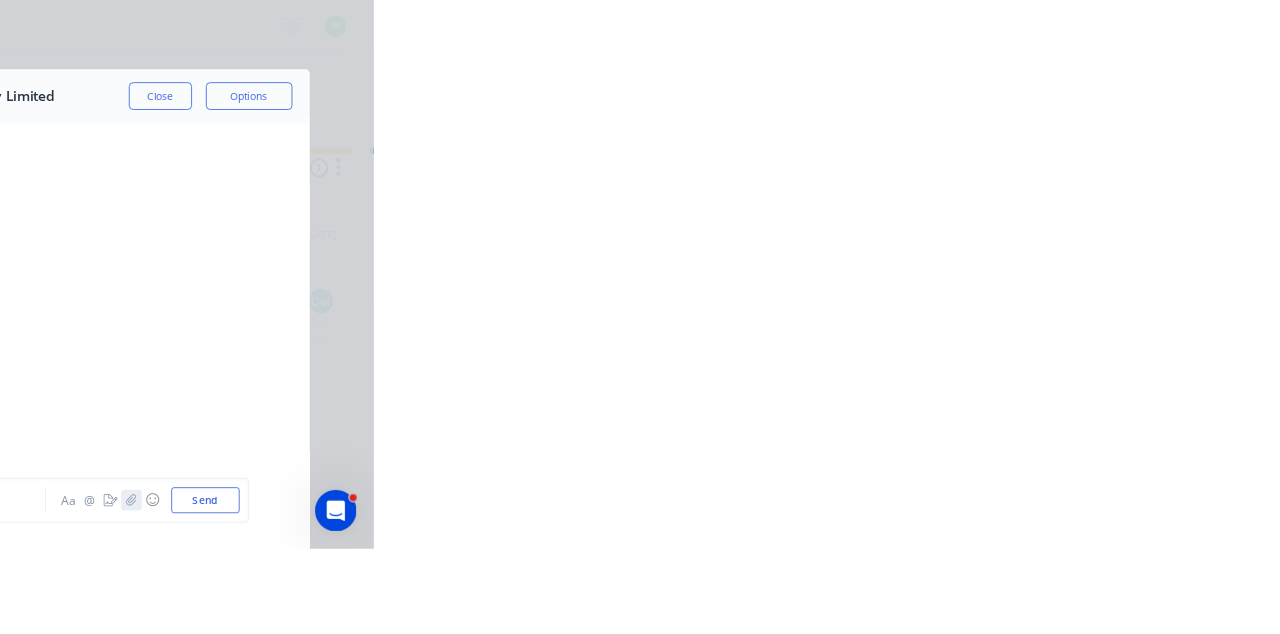 click 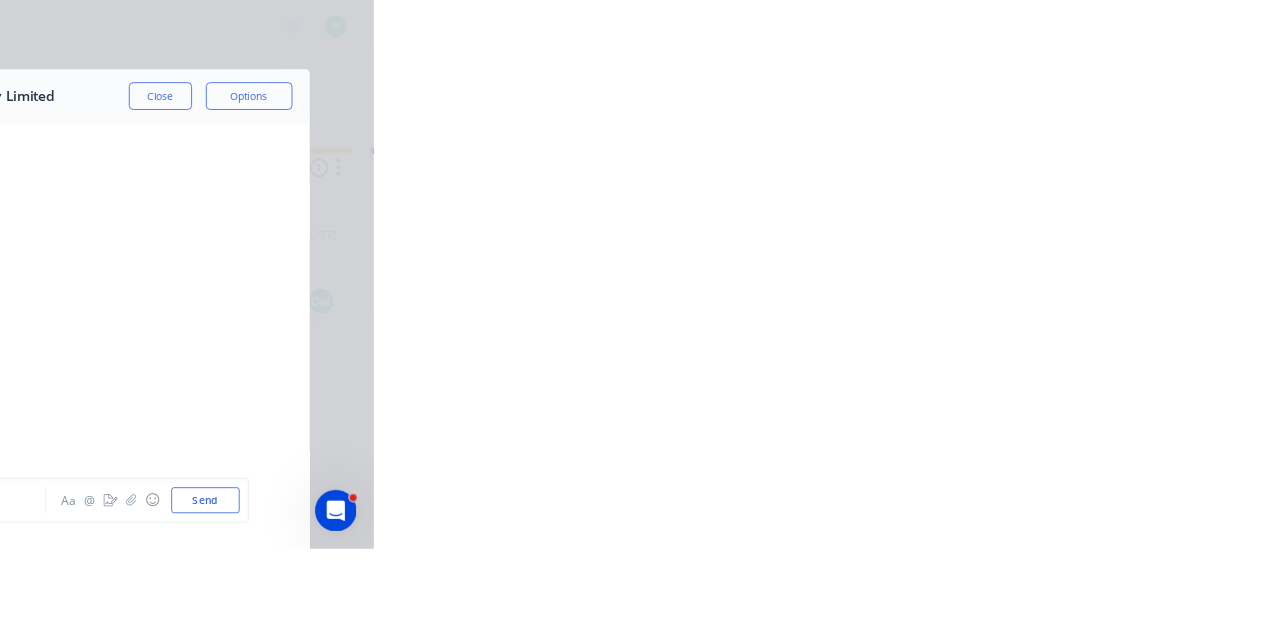 scroll, scrollTop: 1090, scrollLeft: 0, axis: vertical 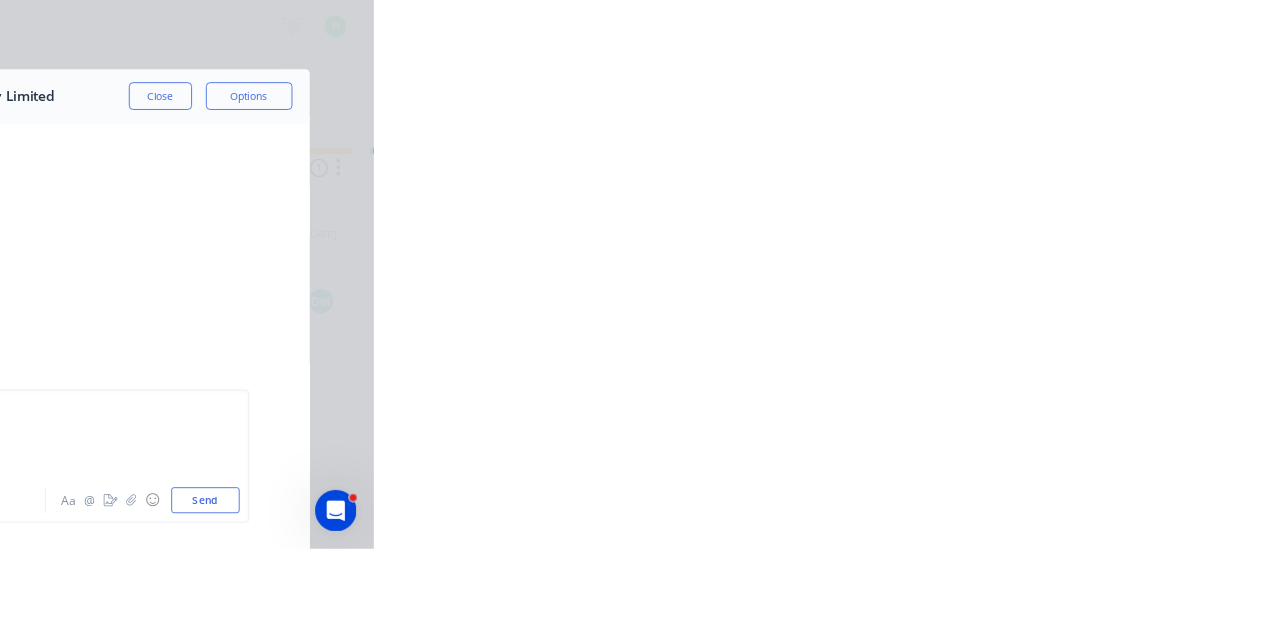 click on "Send" at bounding box center [1085, 578] 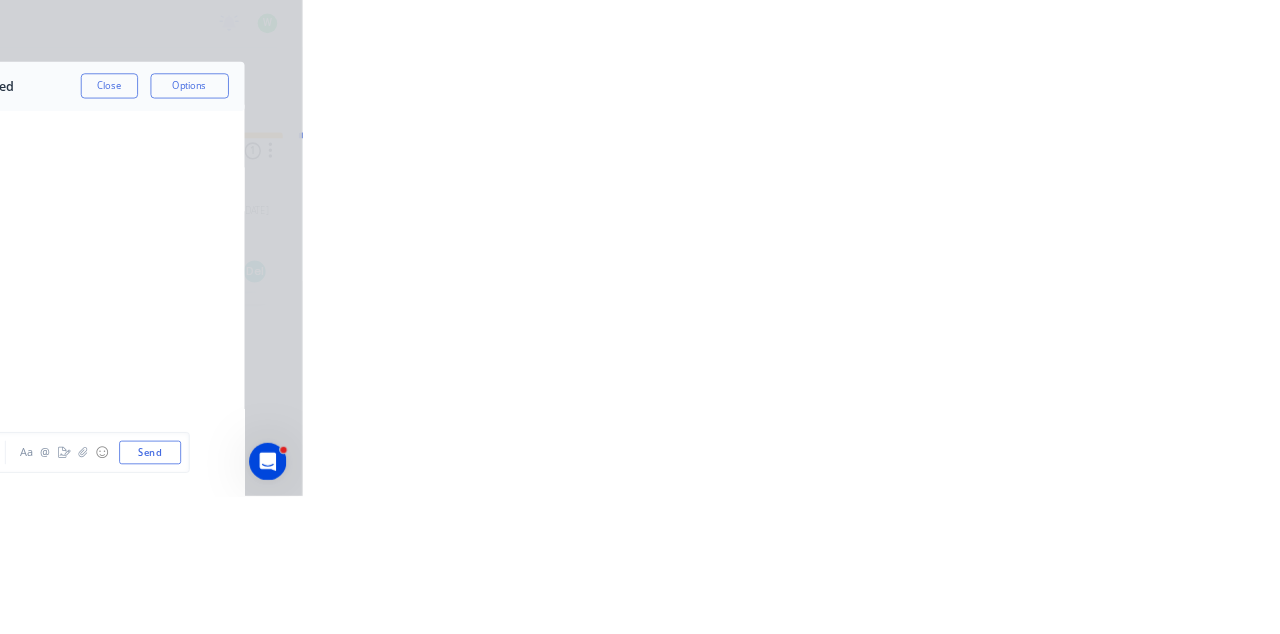 scroll, scrollTop: 1324, scrollLeft: 0, axis: vertical 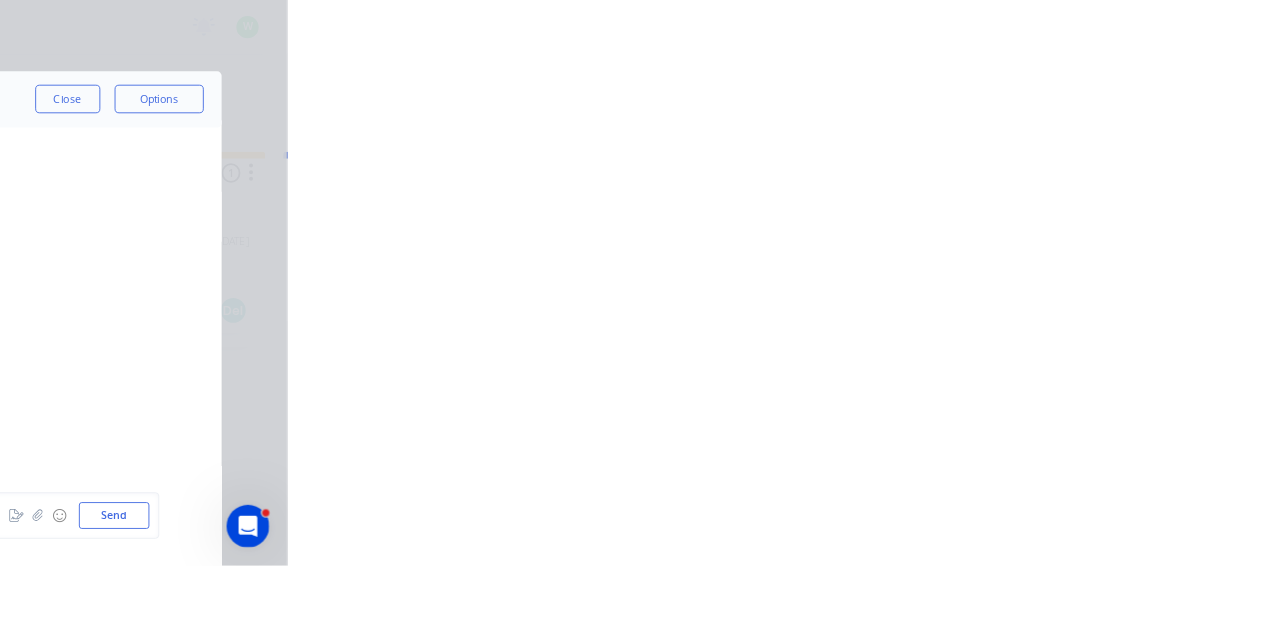 click on "Close" at bounding box center [1033, 111] 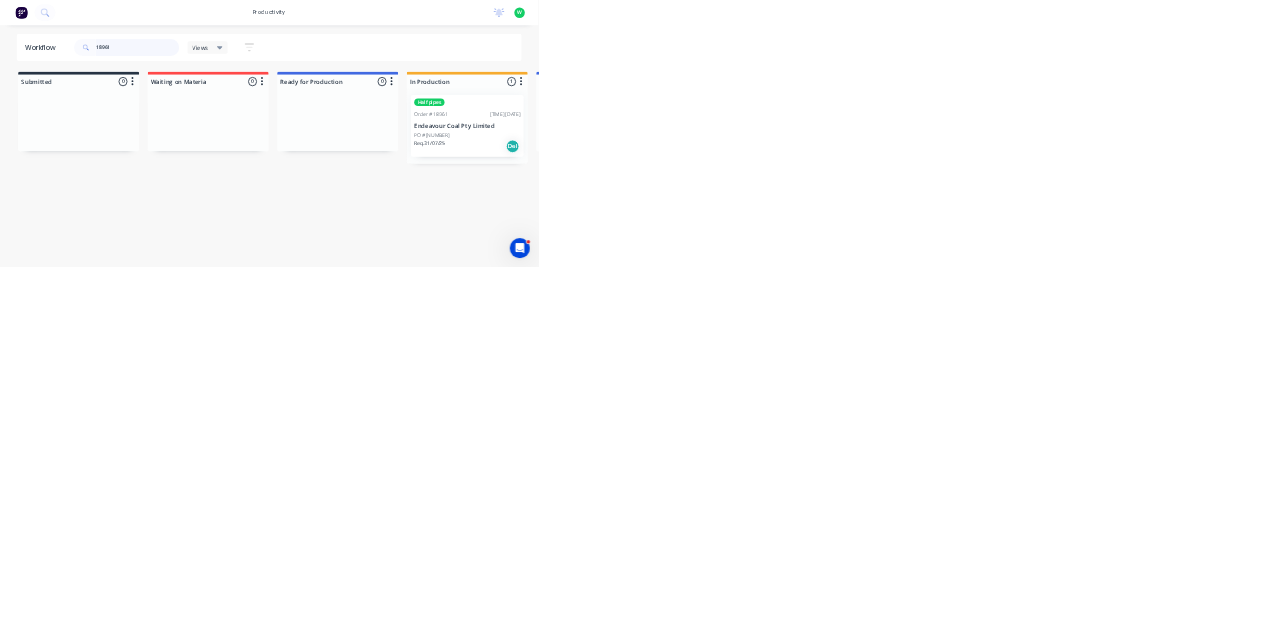click on "18961" at bounding box center [327, 113] 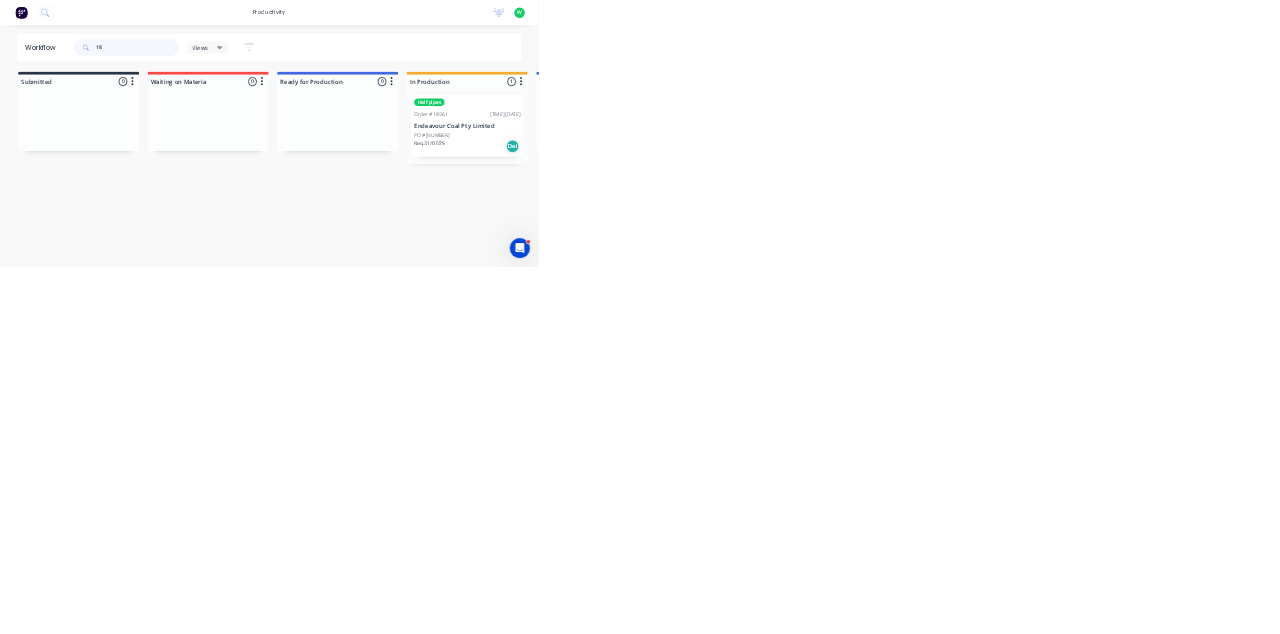 type on "1" 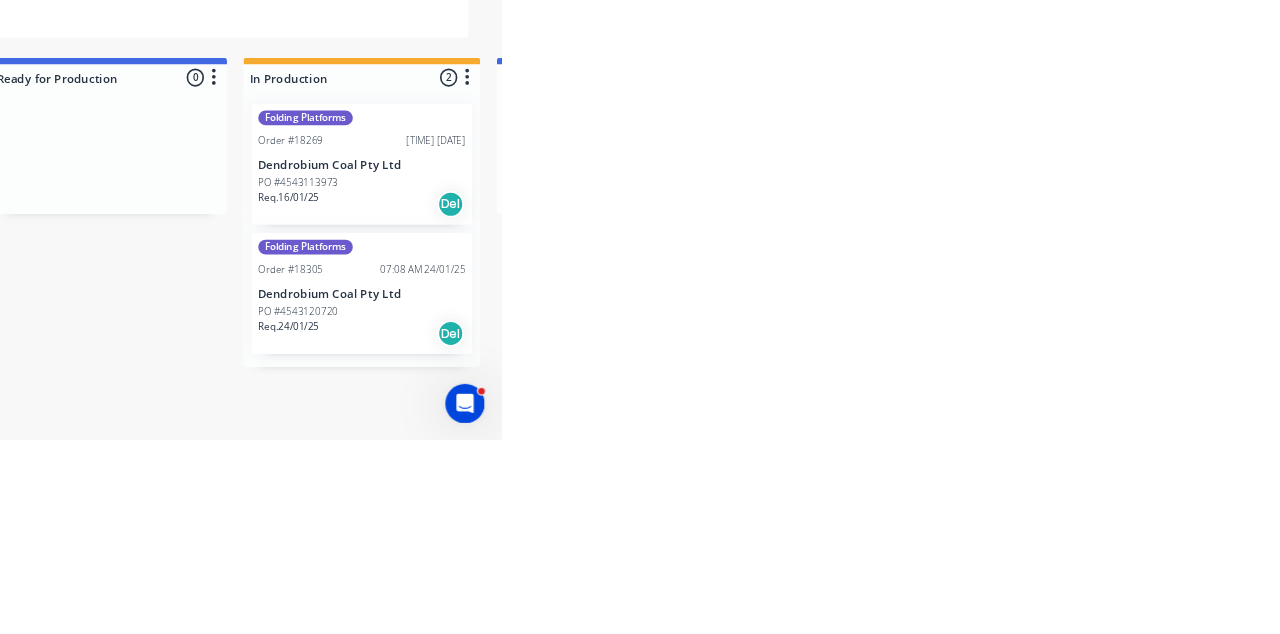 click on "07:08 AM 24/01/25" at bounding box center (1185, 428) 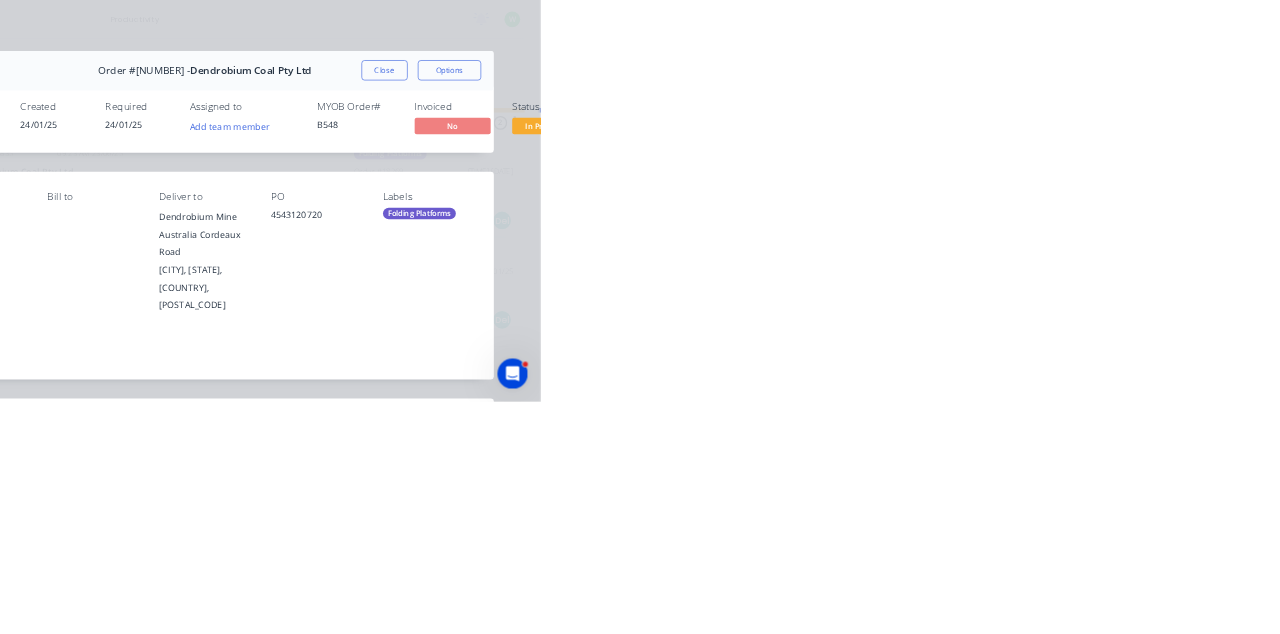 click on "Collaborate" at bounding box center (170, 175) 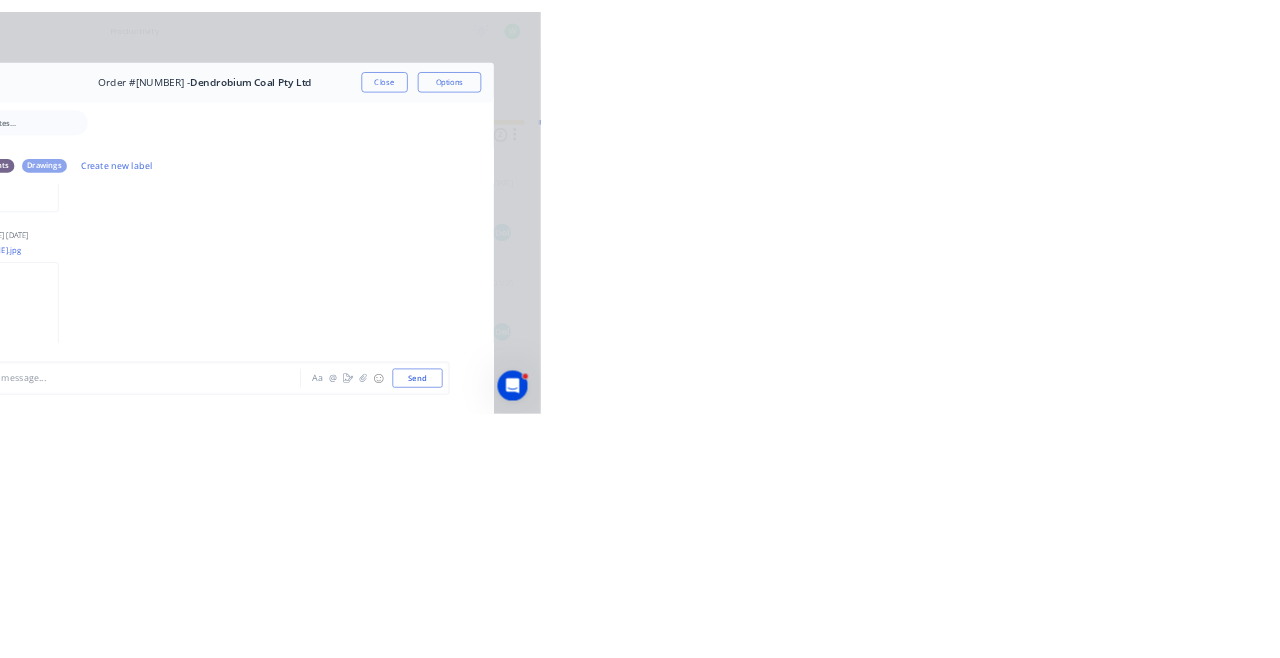 scroll, scrollTop: 694, scrollLeft: 0, axis: vertical 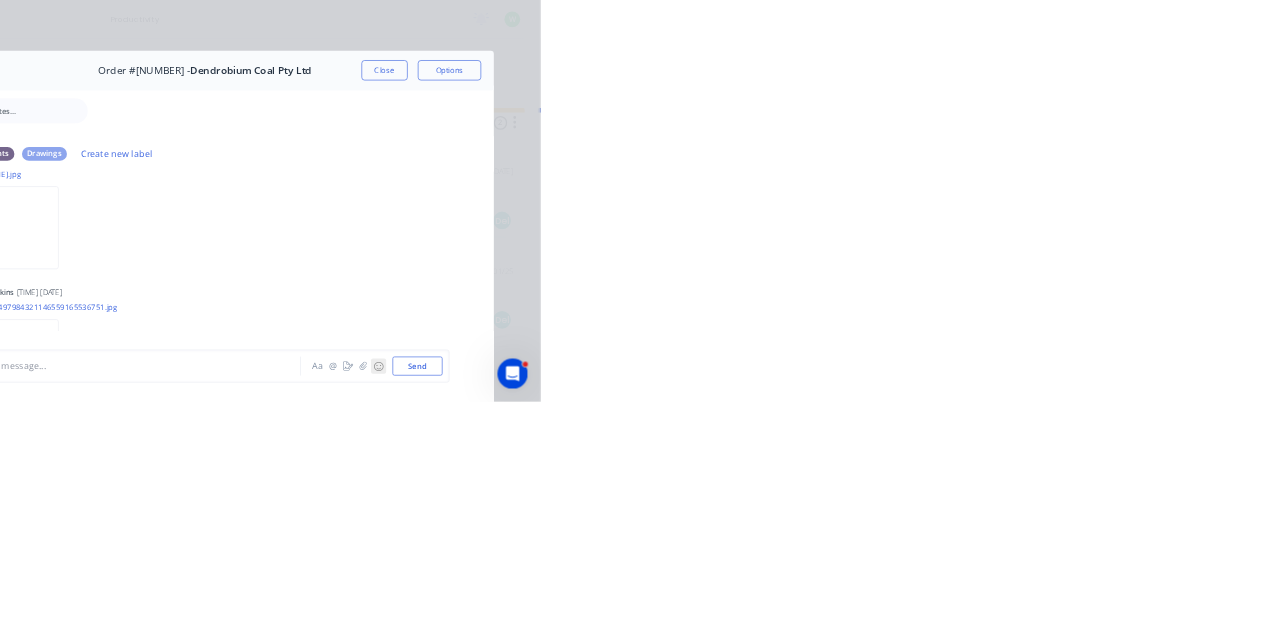 click on "☺" at bounding box center (1024, 578) 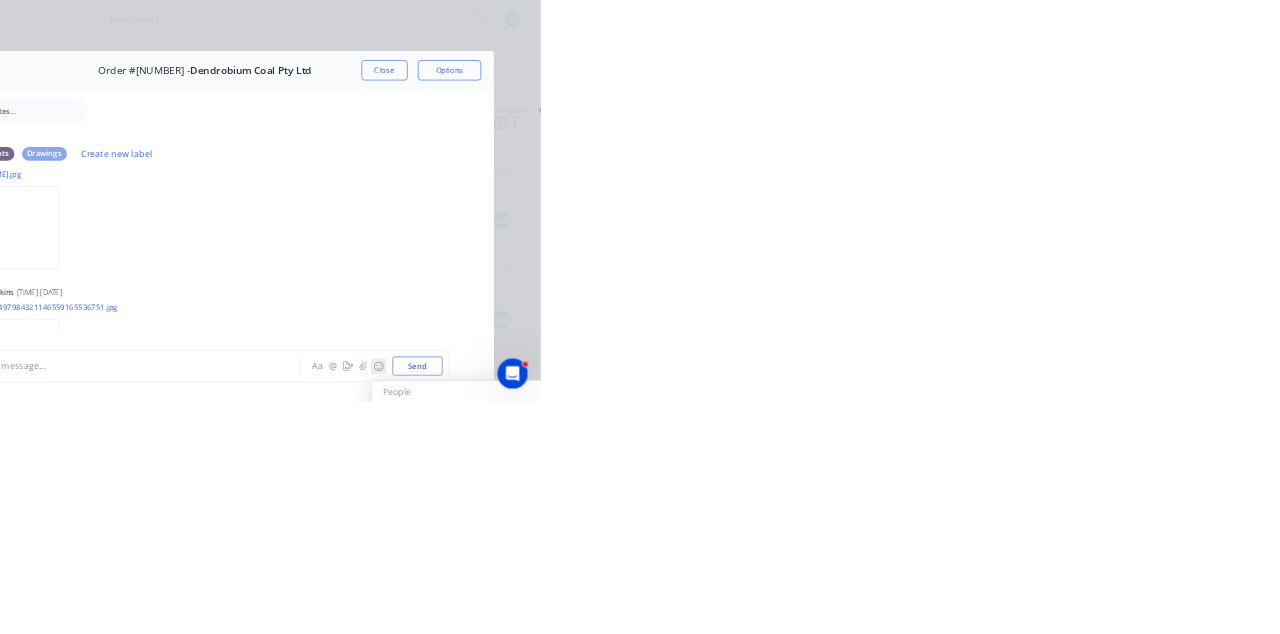 click on "☺" at bounding box center (1024, 578) 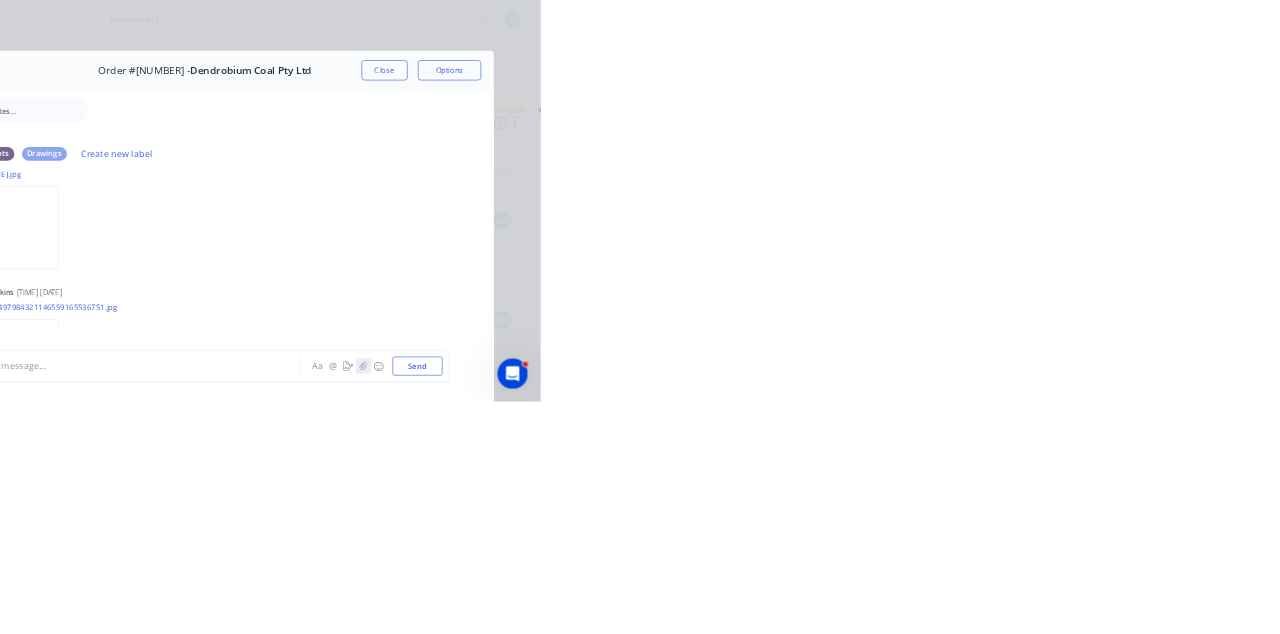 click 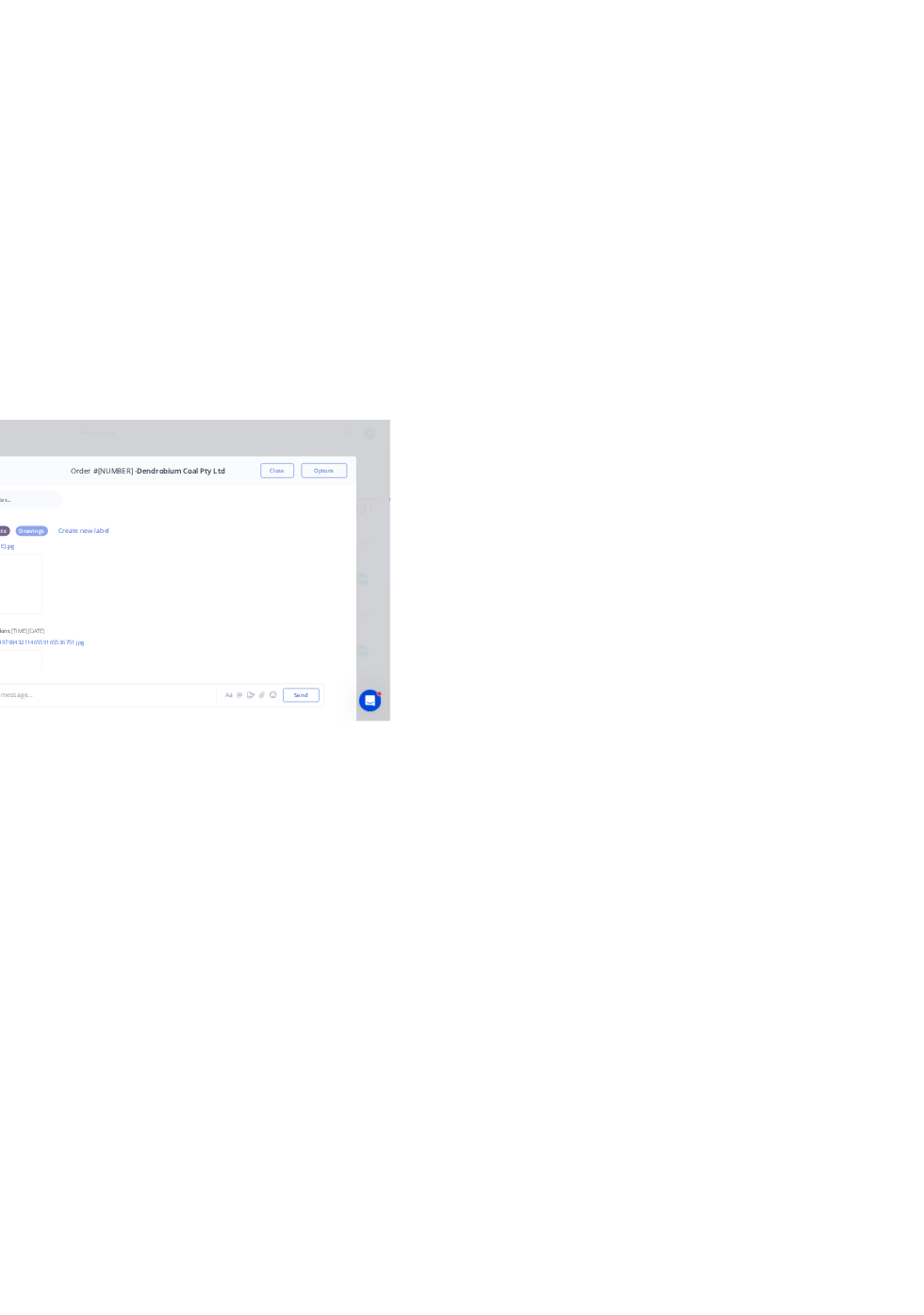 scroll, scrollTop: 632, scrollLeft: 0, axis: vertical 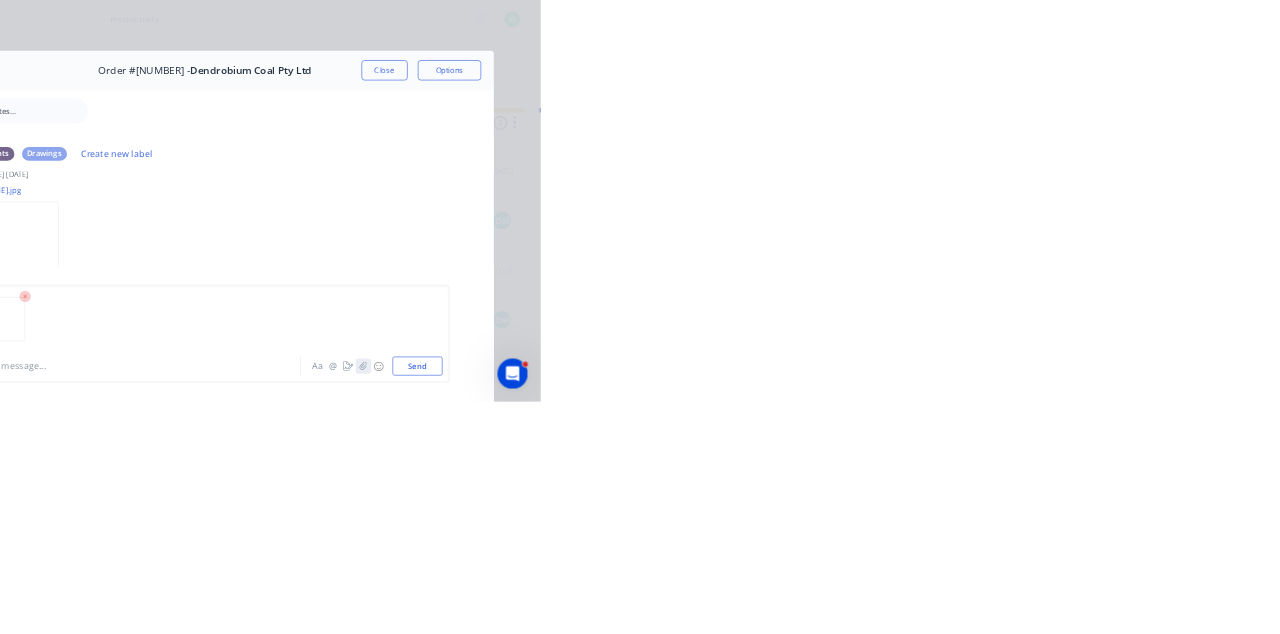 click 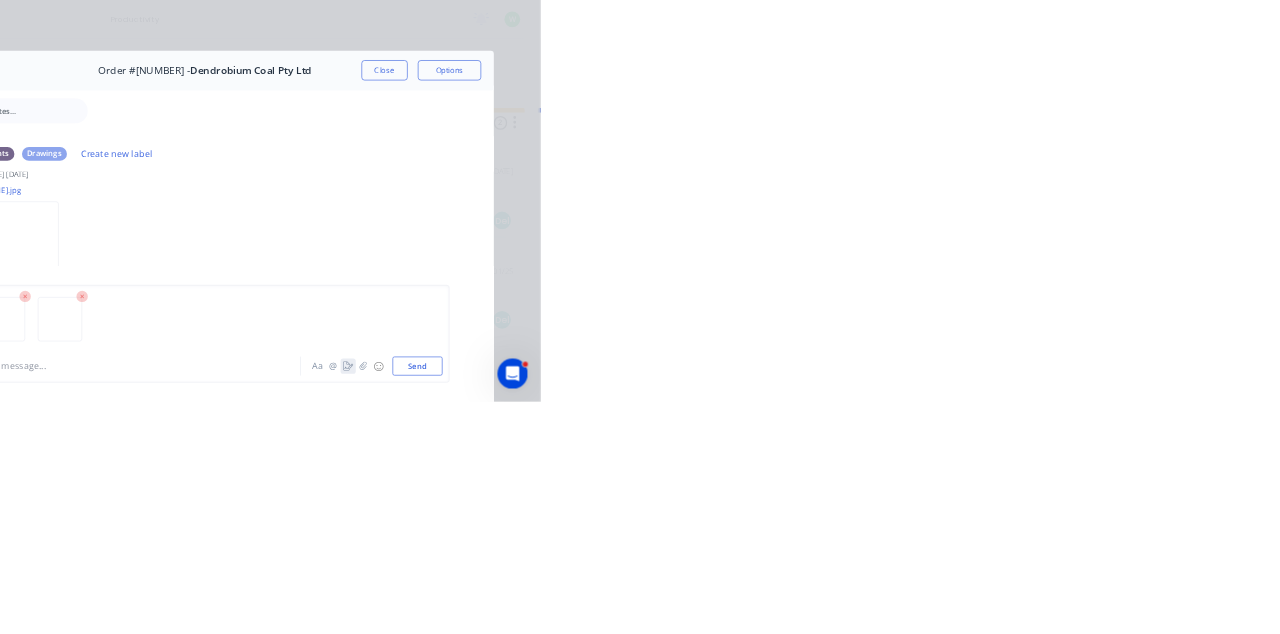 click 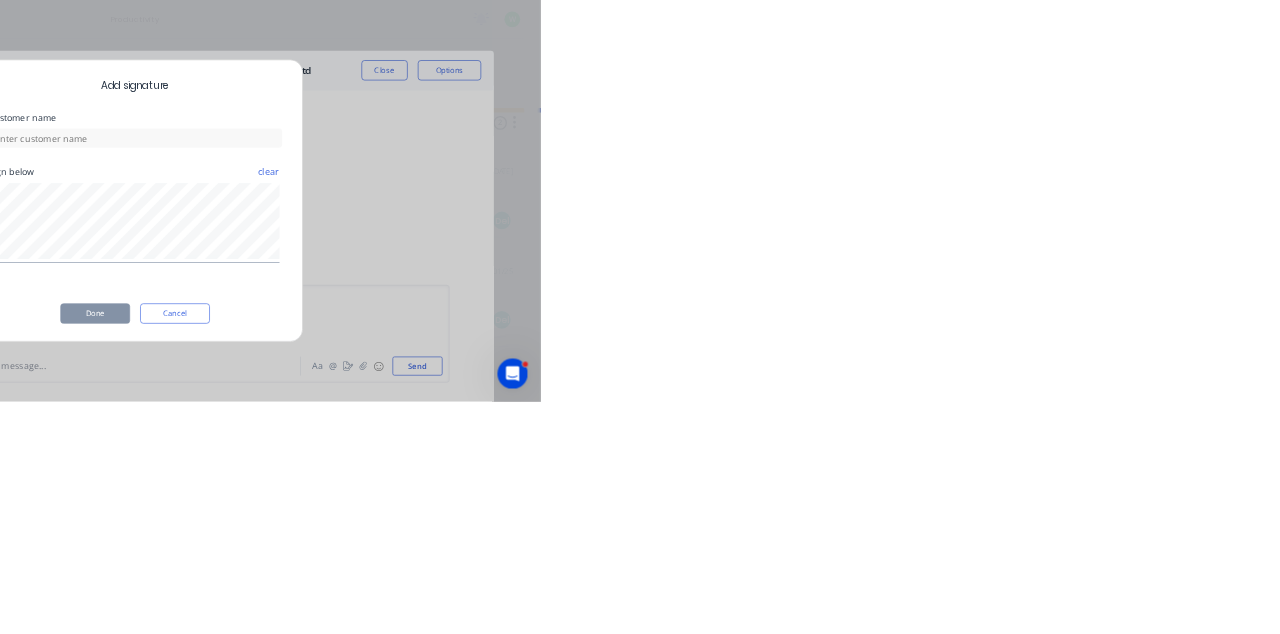 click on "Cancel" at bounding box center (703, 495) 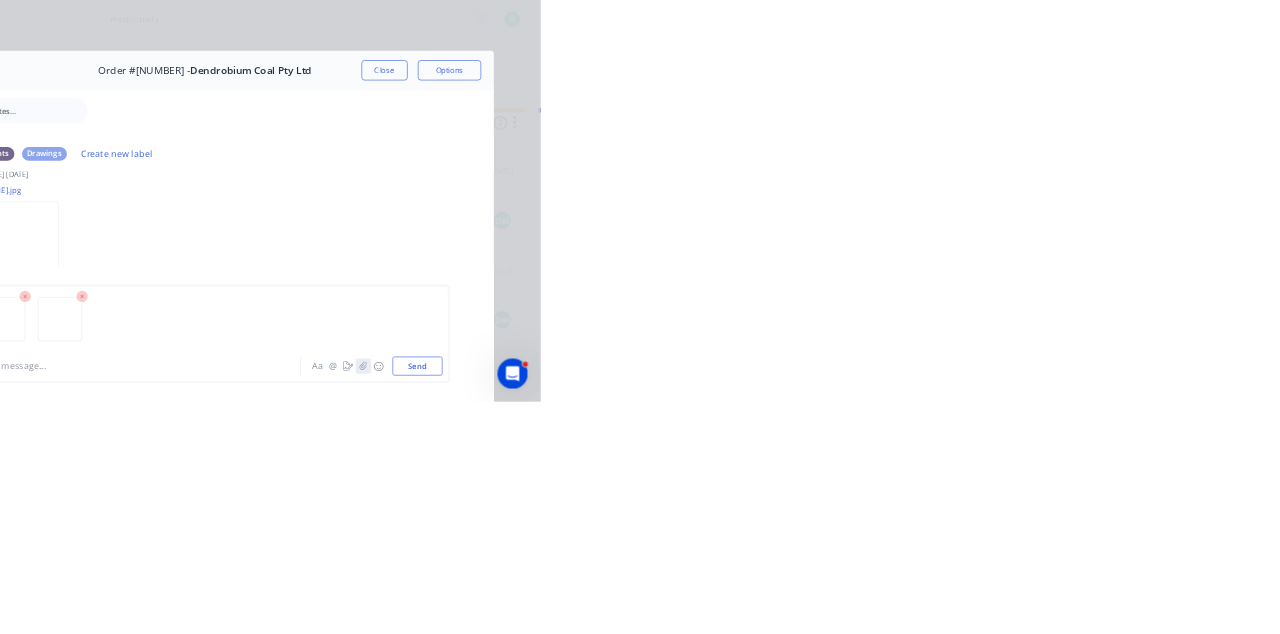 click 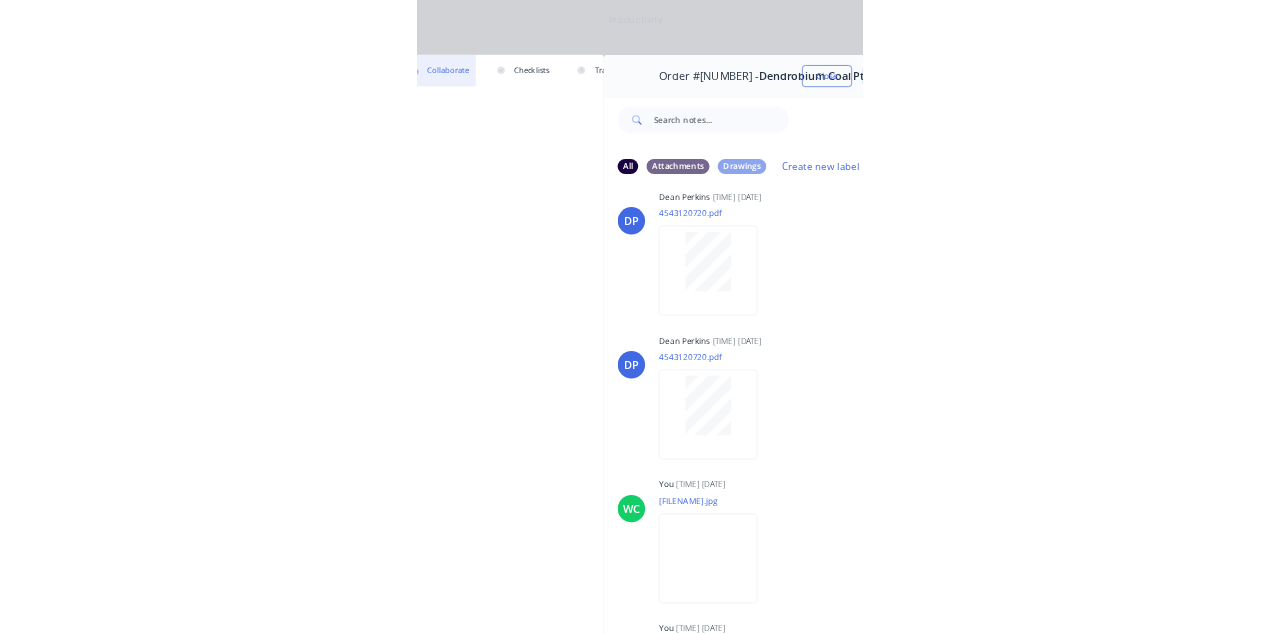 scroll, scrollTop: 0, scrollLeft: 0, axis: both 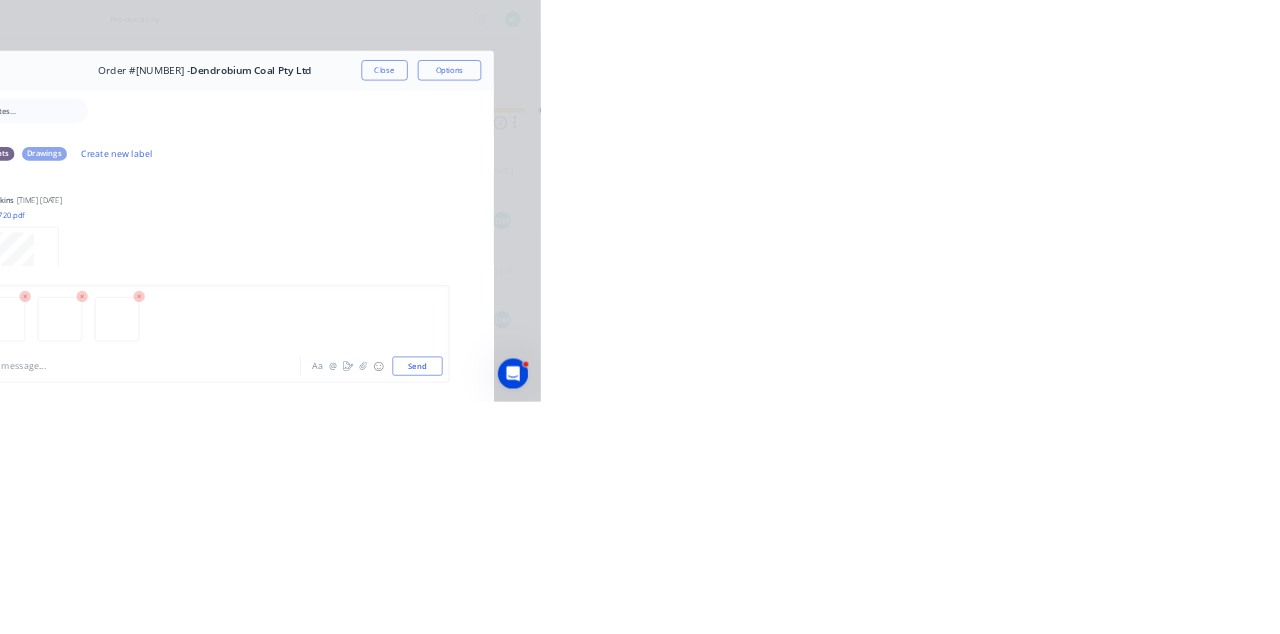 click on "Send" at bounding box center (1085, 578) 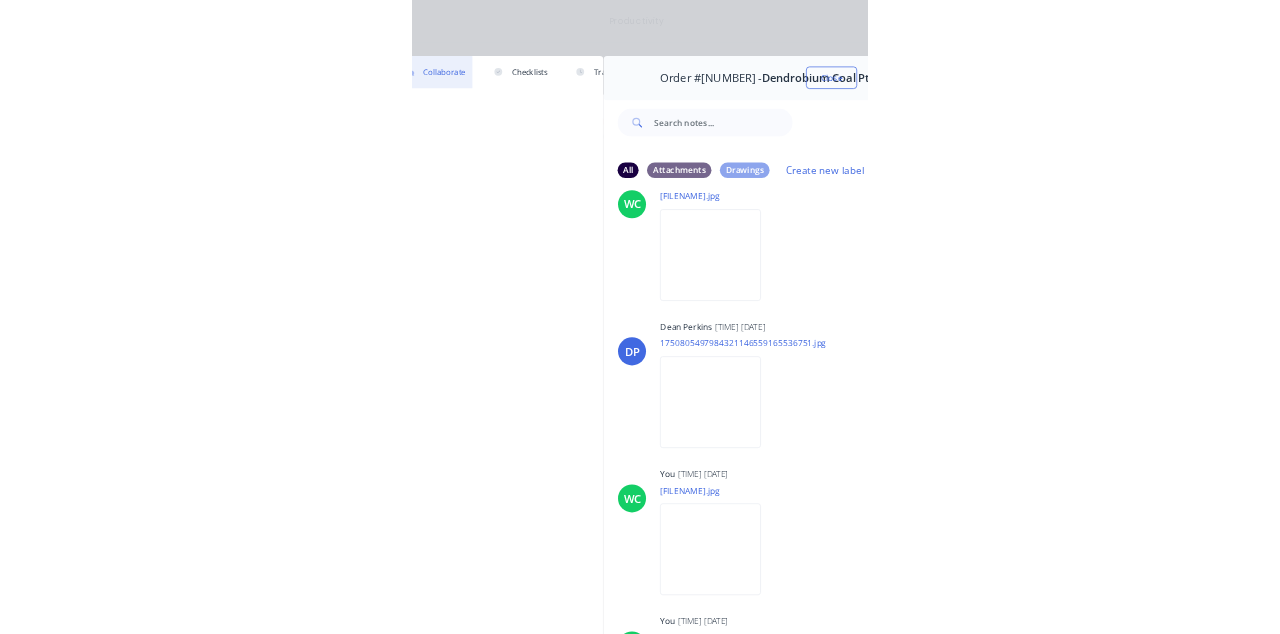 scroll, scrollTop: 574, scrollLeft: 0, axis: vertical 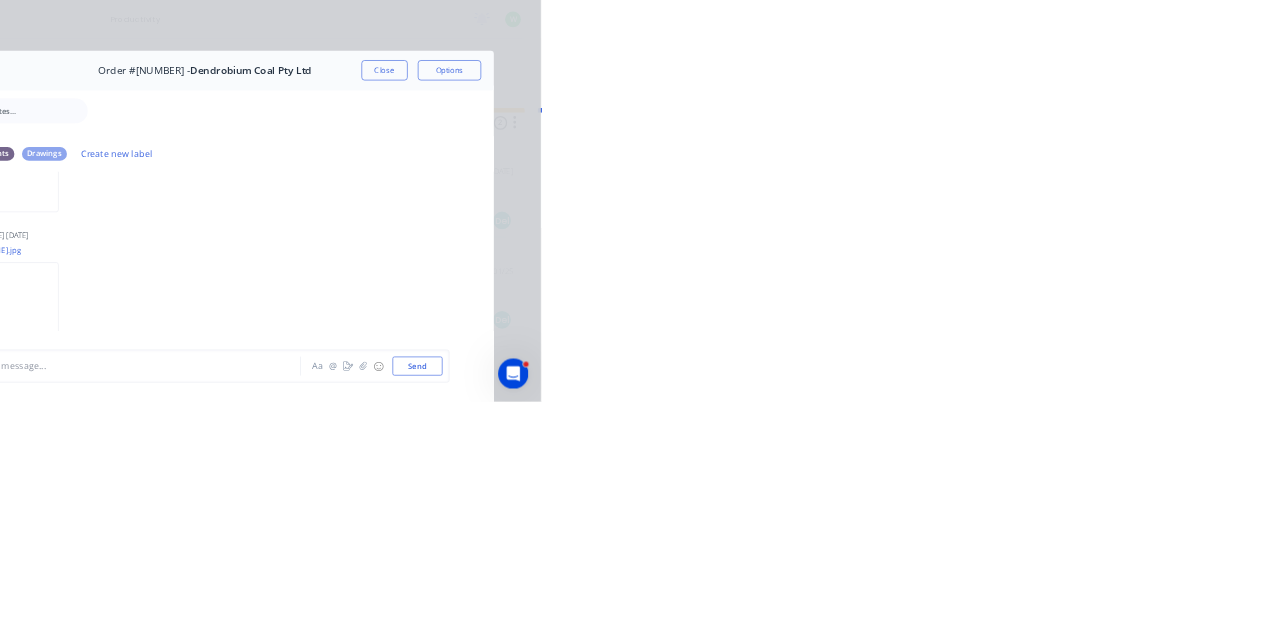 click on "Close" at bounding box center [1033, 111] 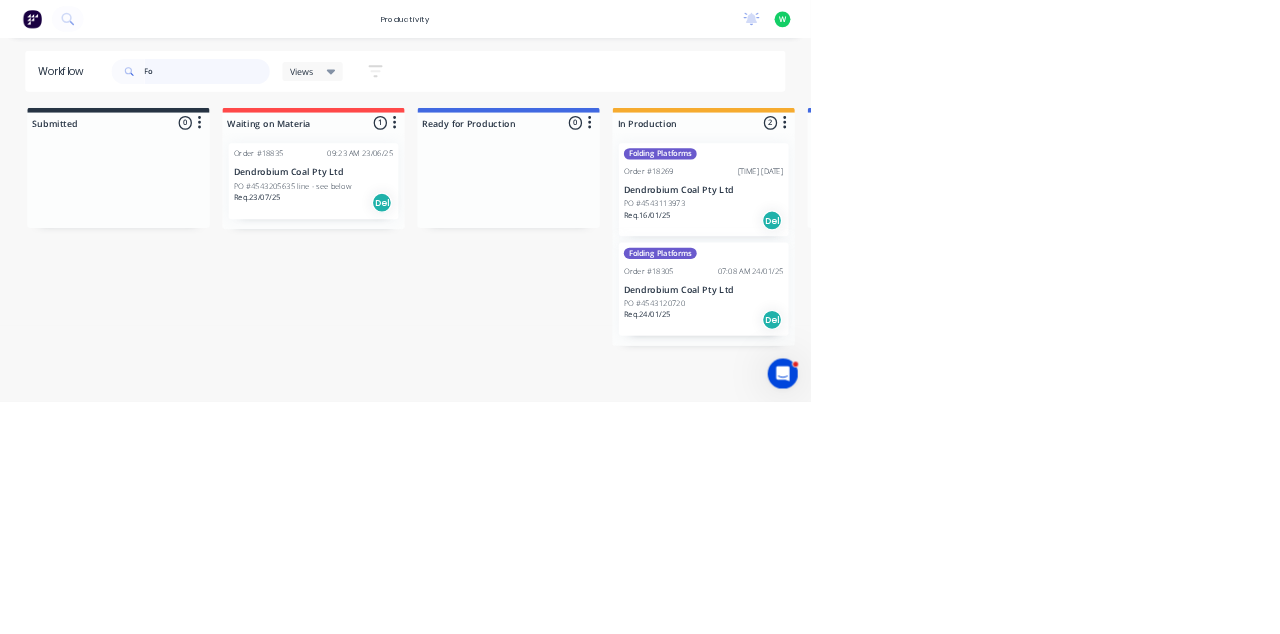 type on "F" 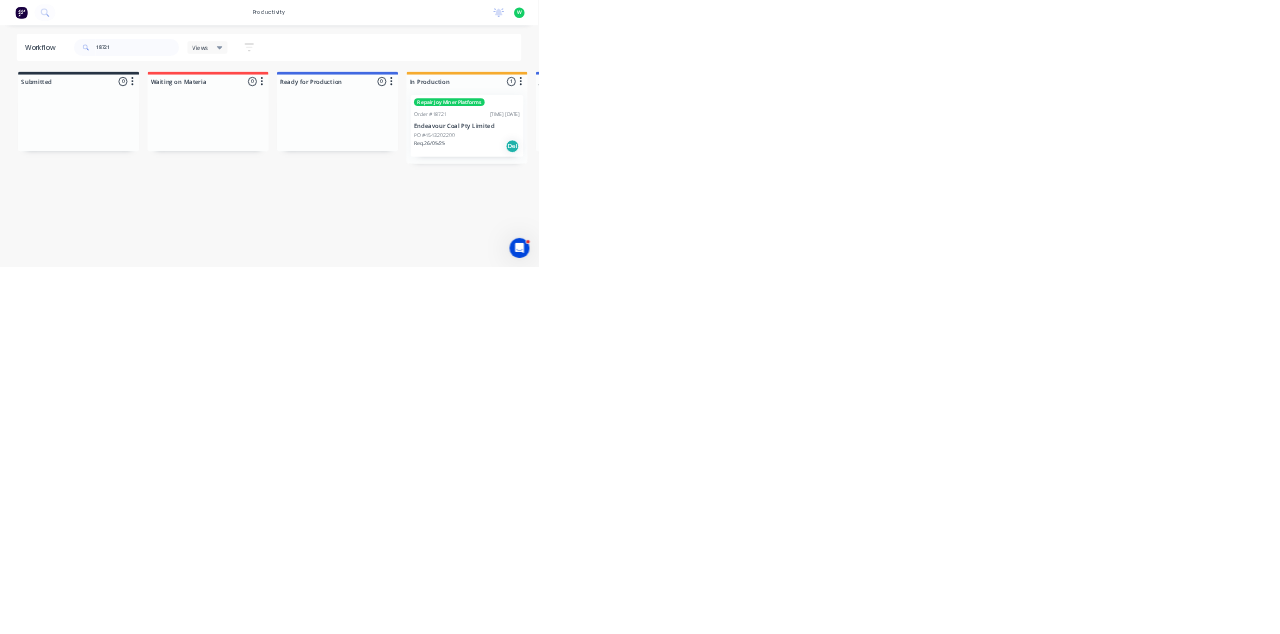 click on "Repair Joy Miner Platforms Order #[NUMBER] [TIME] [DATE] Endeavour Coal Pty Limited PO #[NUMBER] Req. [DATE] Del" at bounding box center [1111, 299] 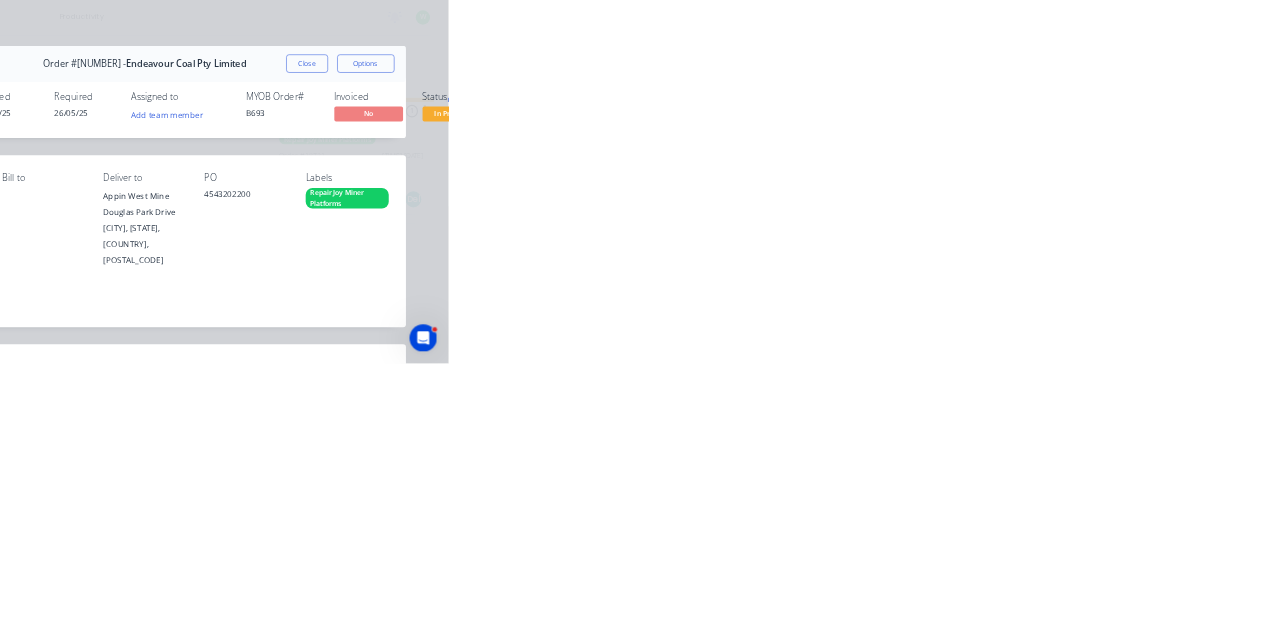 click 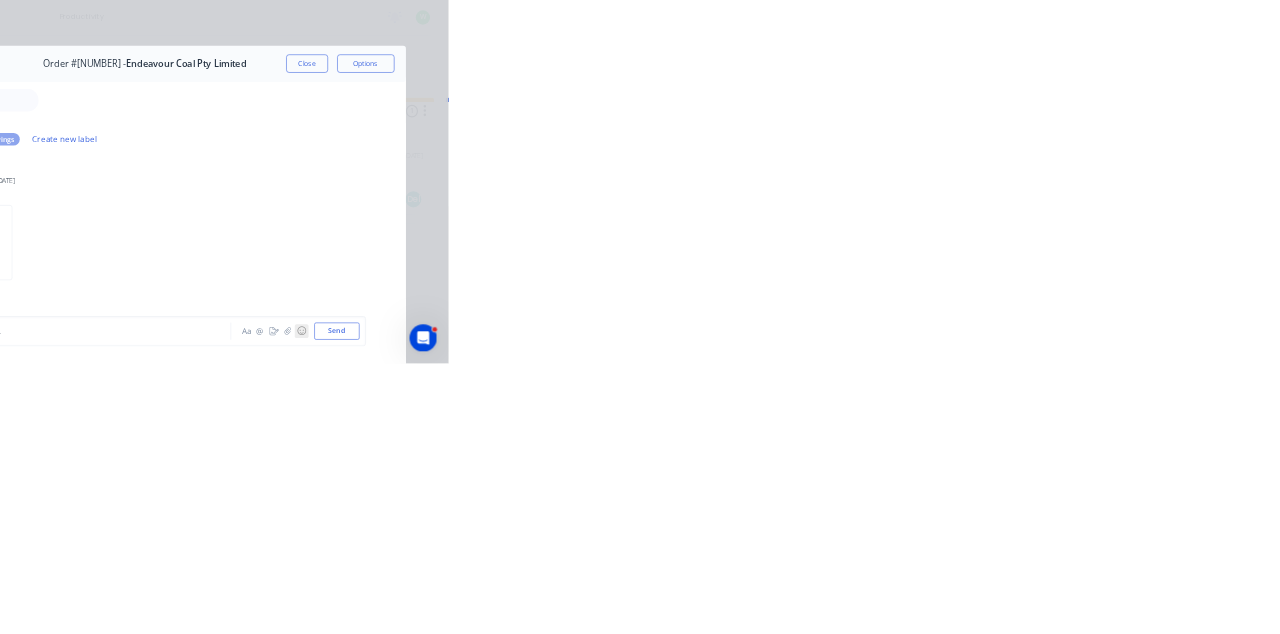click on "☺" at bounding box center (1024, 578) 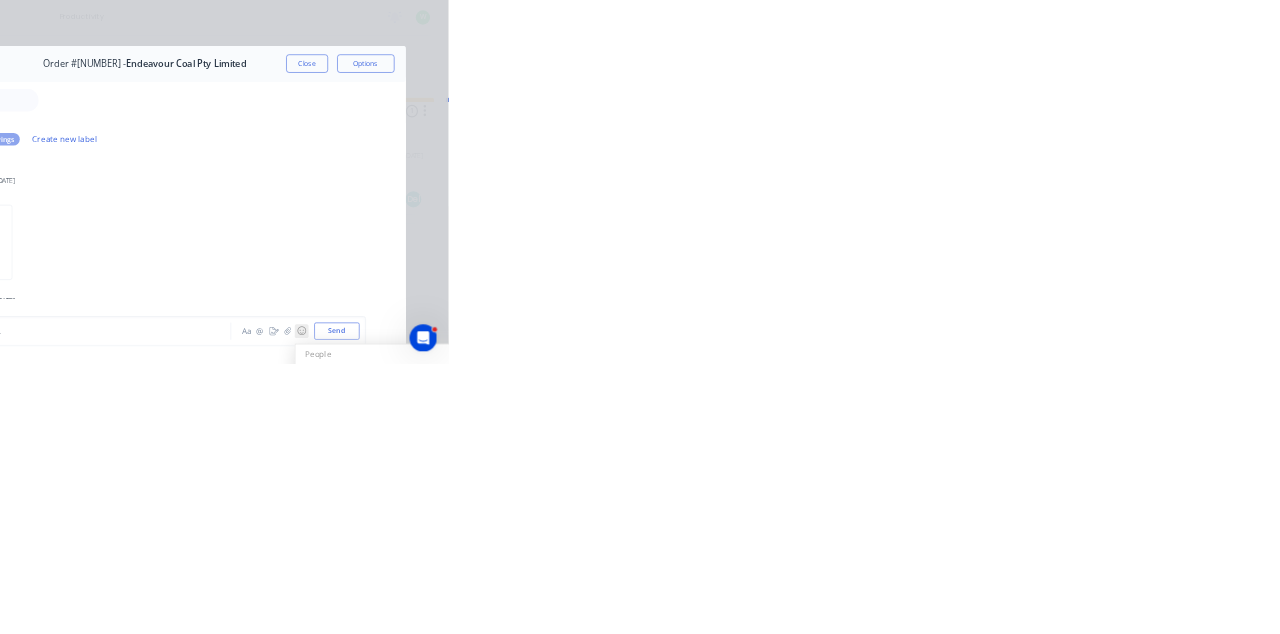 click on "☺" at bounding box center [1024, 578] 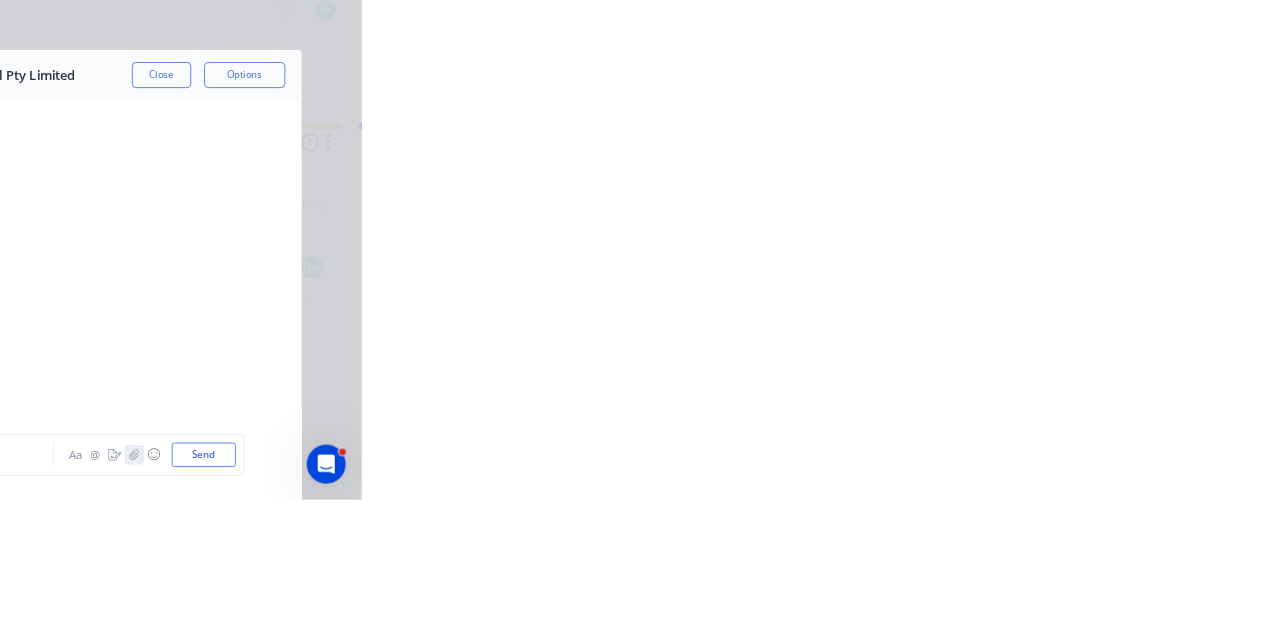 click 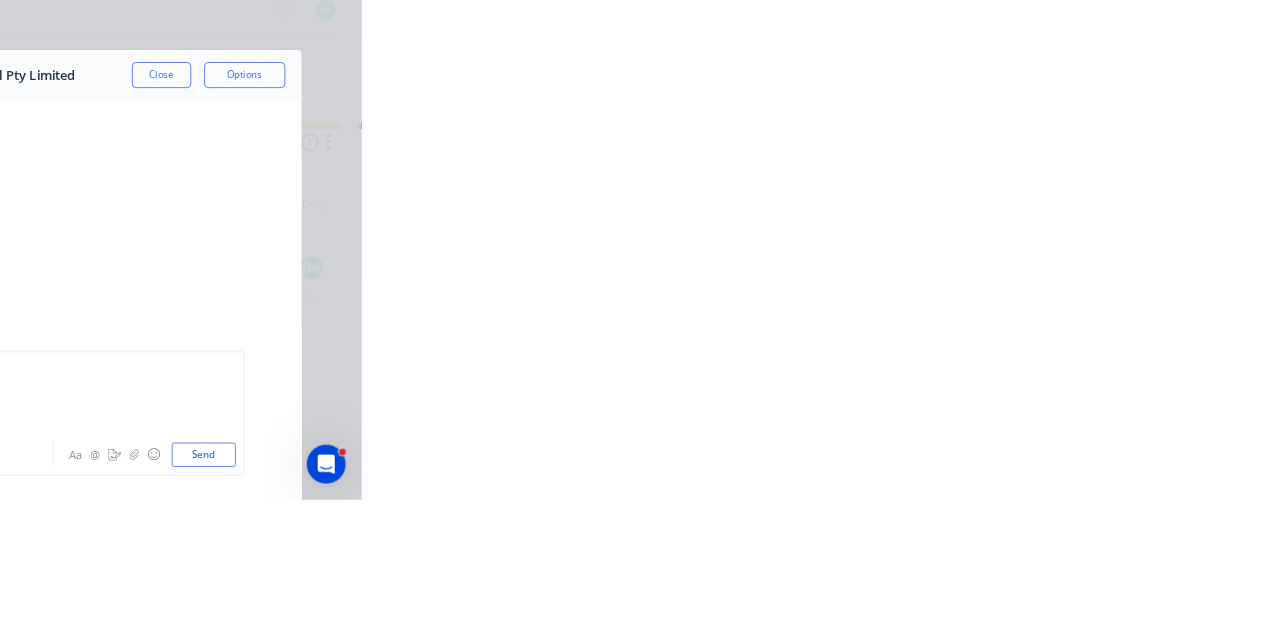 click on "Send" at bounding box center (1085, 578) 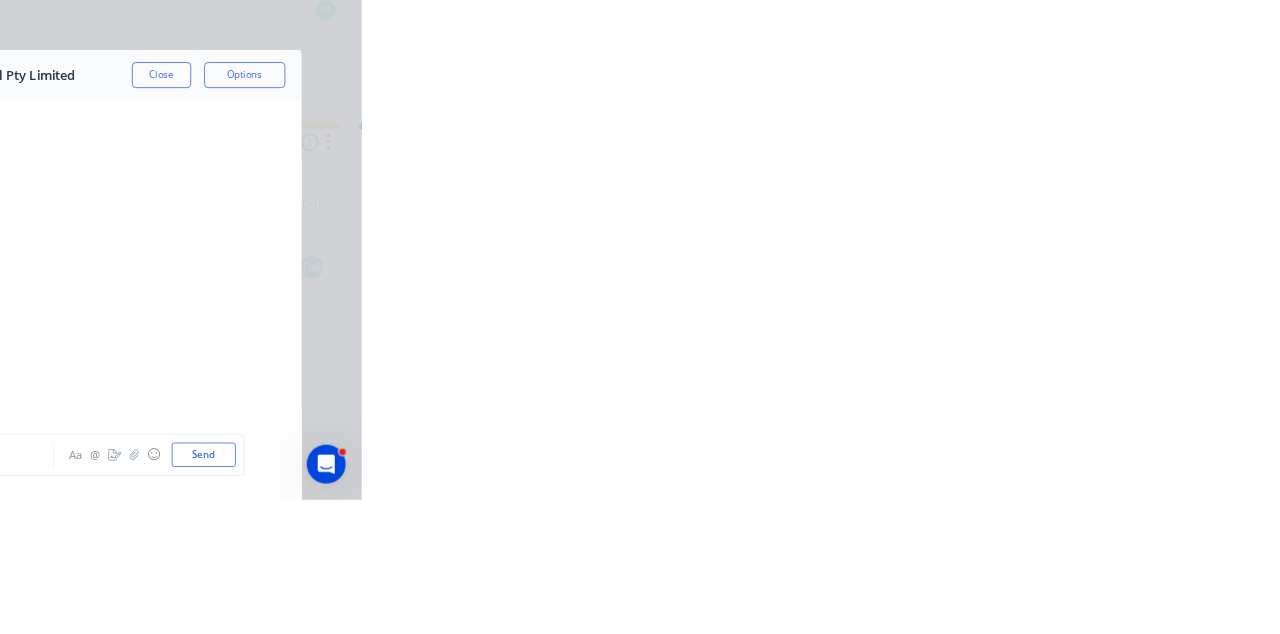 scroll, scrollTop: 13714, scrollLeft: 0, axis: vertical 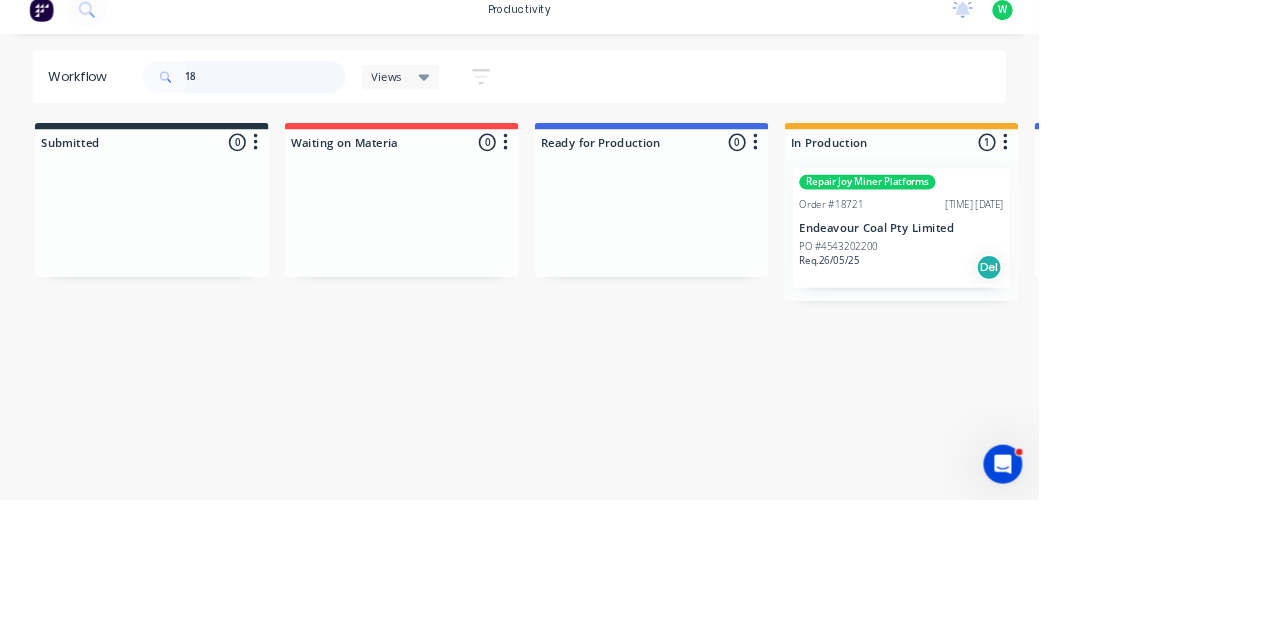 type on "1" 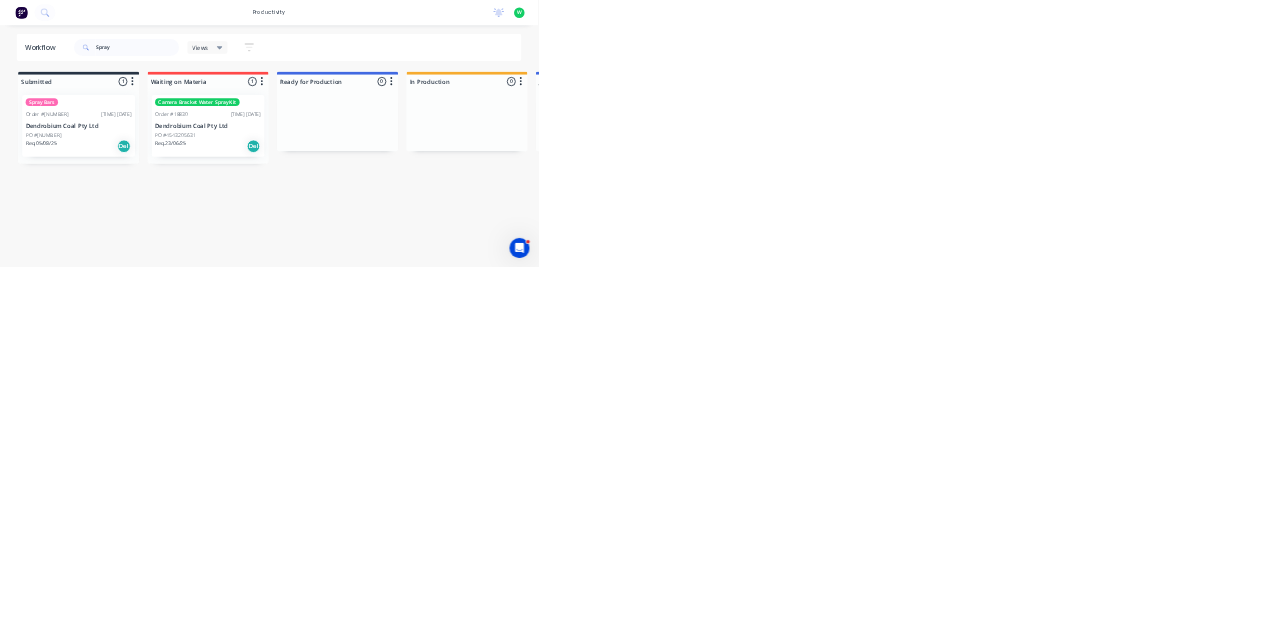 click on "Dendrobium Coal Pty Ltd" at bounding box center (495, 300) 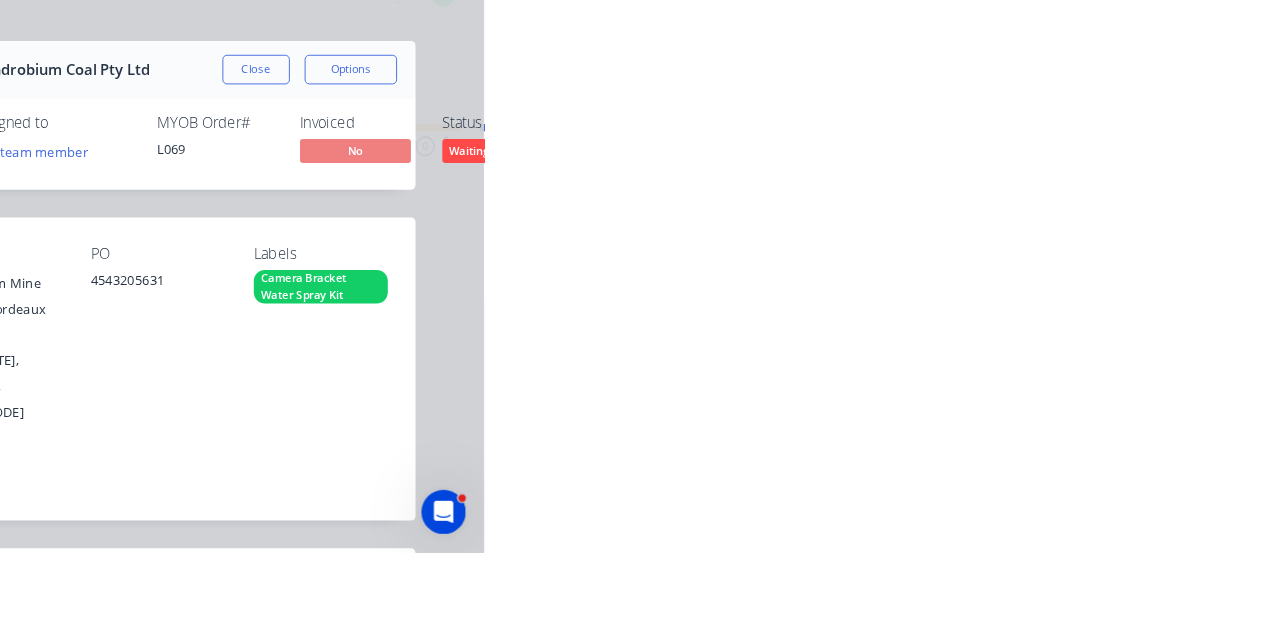 click on "Collaborate" at bounding box center (169, 175) 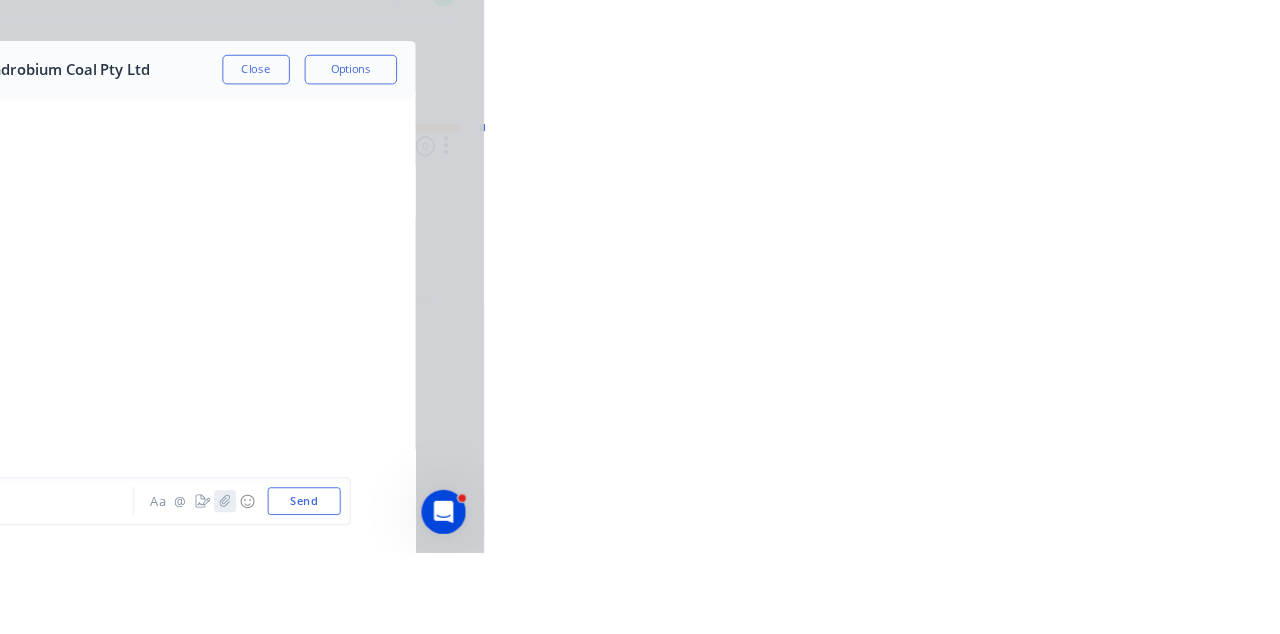 click 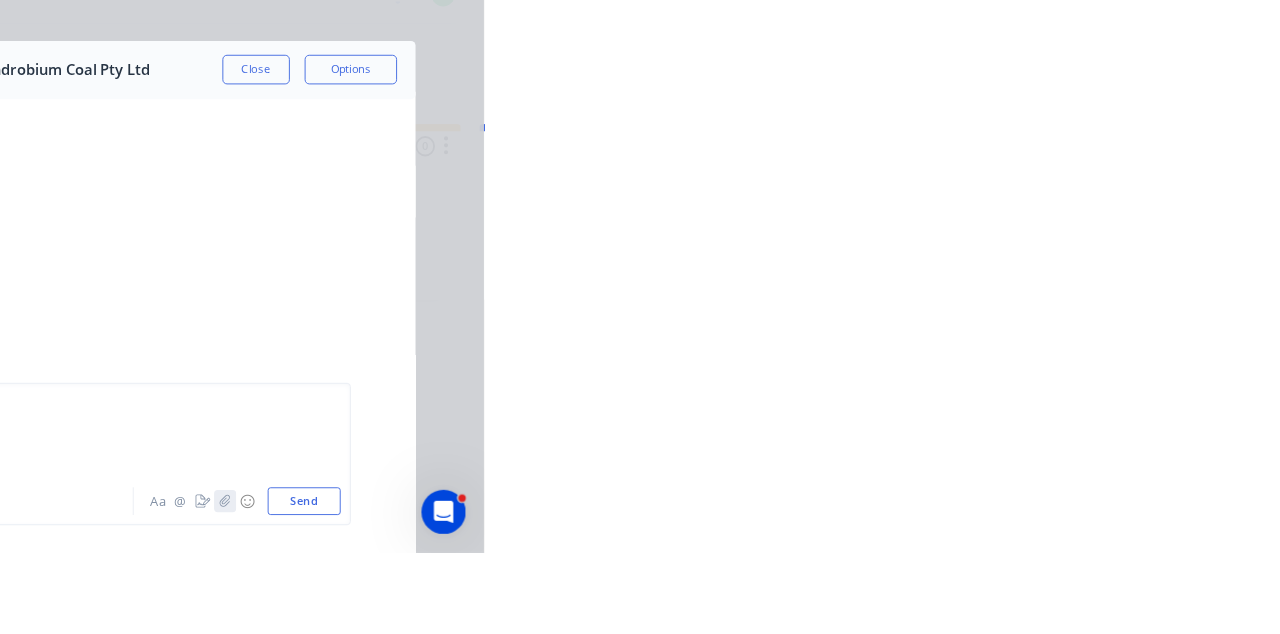 click 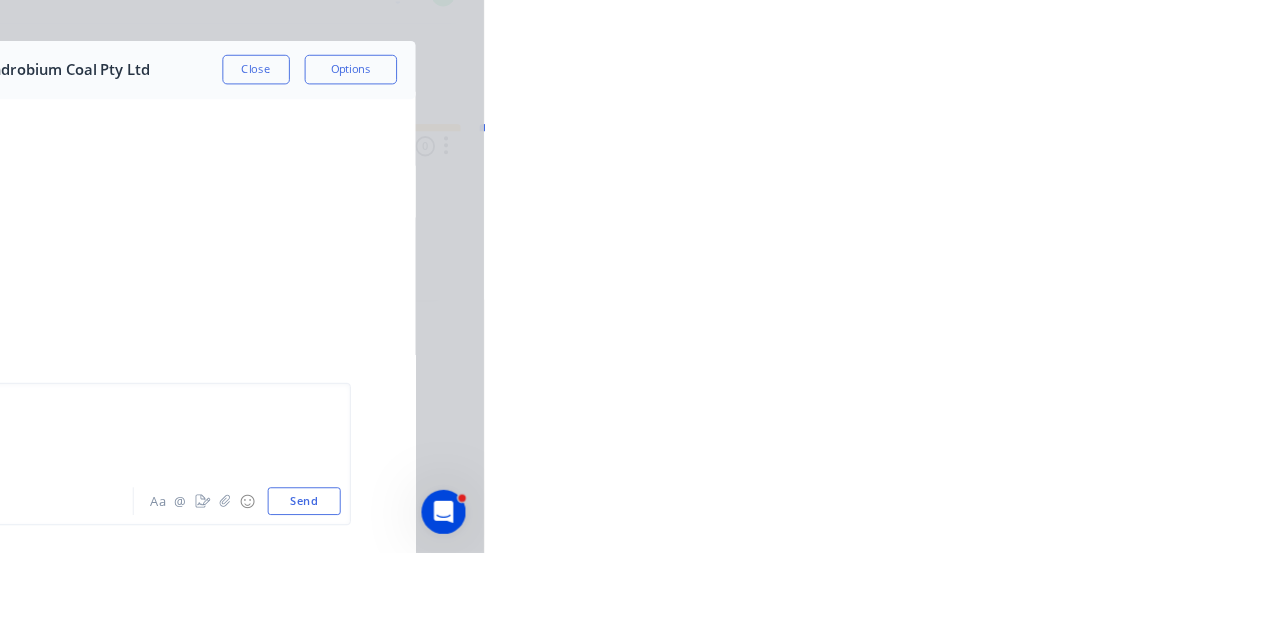 click on "Send" at bounding box center [1085, 578] 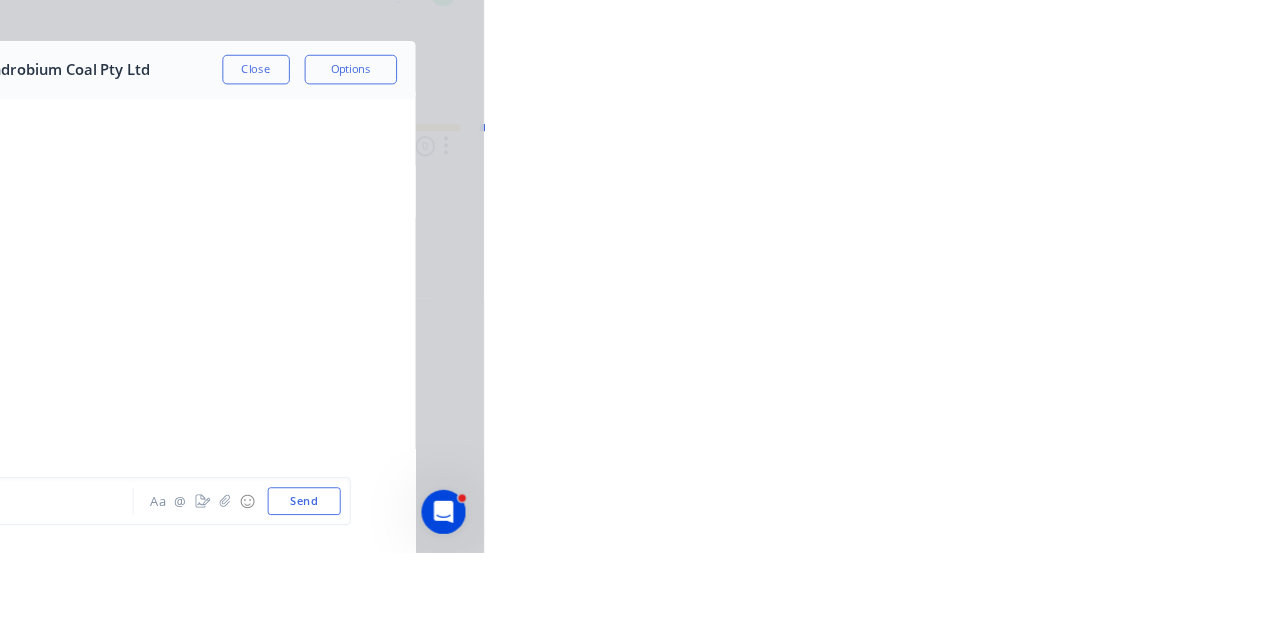 scroll, scrollTop: 1114, scrollLeft: 0, axis: vertical 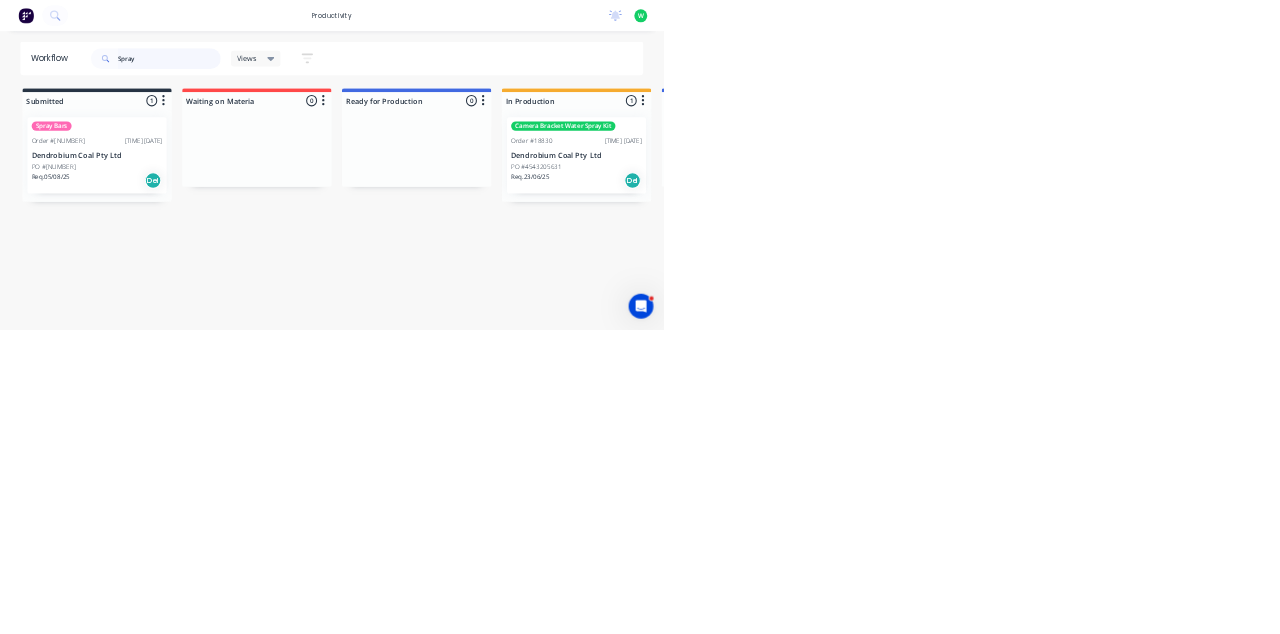 click on "Spray" at bounding box center [327, 113] 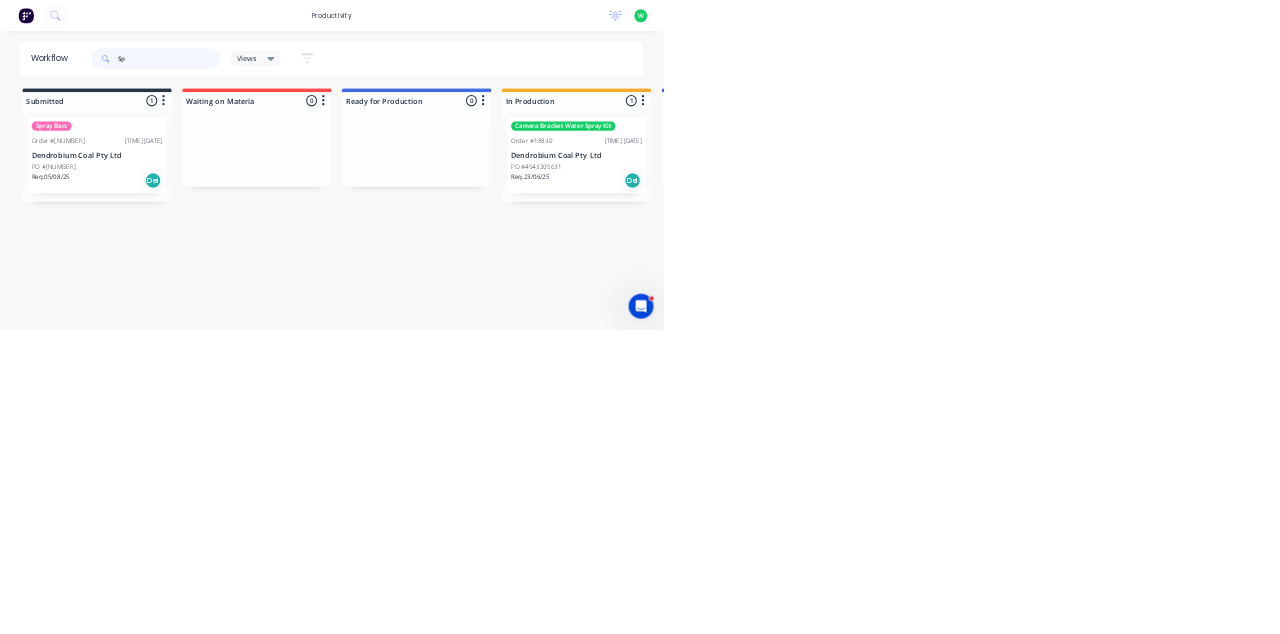 type on "S" 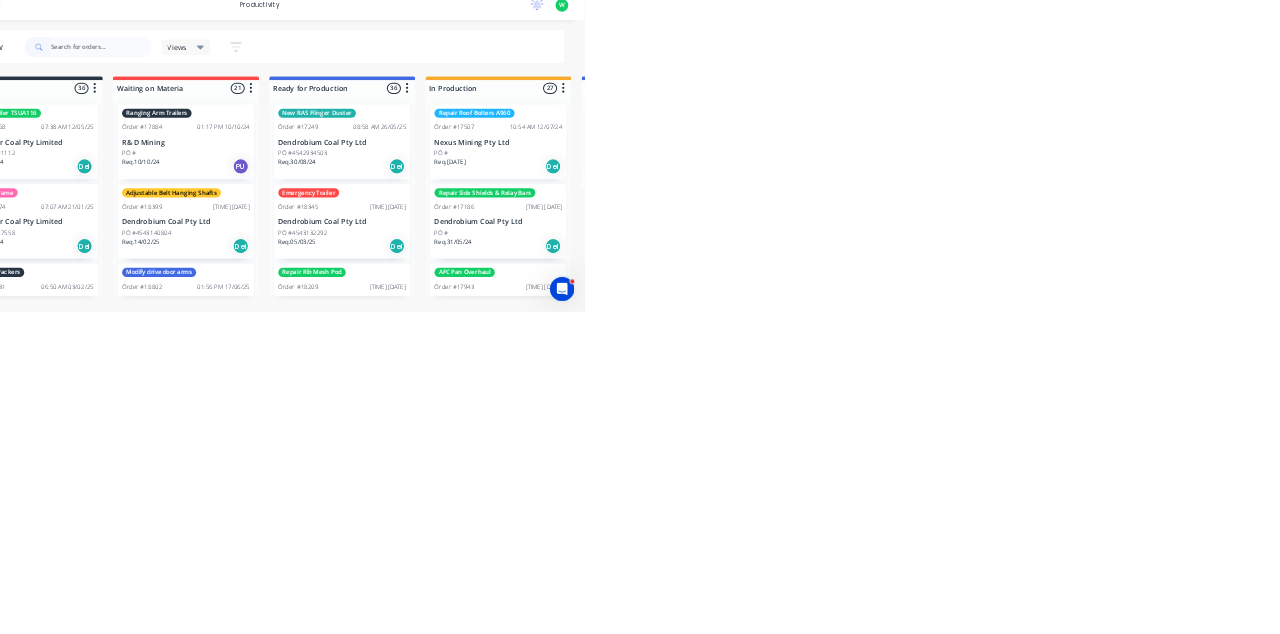 click on "Submitted 36 Sort By Created date Required date Order number Customer name Most recent Repair Trailer Order #[NUMBER] [TIME] [DATE] [COMPANY_NAME] PO #[NUMBER] Req. [DATE] Del Modify F Frame Order #[NUMBER] [TIME] [DATE] [COMPANY_NAME] PO #[NUMBER] Req. [DATE] Del Monorail Packers  Order #[NUMBER] [TIME] [DATE] [COMPANY_NAME] PO #[NUMBER] Req. [DATE] Del Monorail Packers  Order #[NUMBER] [TIME] [DATE] [COMPANY_NAME] PO #[NUMBER] Req. [DATE] Del Repair Air Con Order #[NUMBER] [TIME] [DATE] [COMPANY_NAME] PO #[NUMBER] Req. [DATE] Del Booster Fan Bypass Door Hinges  Order #[NUMBER] [TIME] [DATE] [COMPANY_NAME] PO # Req. [DATE] Del Modify Dog Trailer  Order #[NUMBER] [TIME] [DATE] [COMPANY_NAME] PO # Req. [DATE] PU Repair Bootend  Order #[NUMBER] [TIME] [DATE] [COMPANY_NAME] PO # Req. [DATE] Del Repair Bucket BKTA101 Order #[NUMBER] [TIME] [DATE] [COMPANY_NAME] PO # [NUMBER] Req. [DATE] I" at bounding box center [1507, 387] 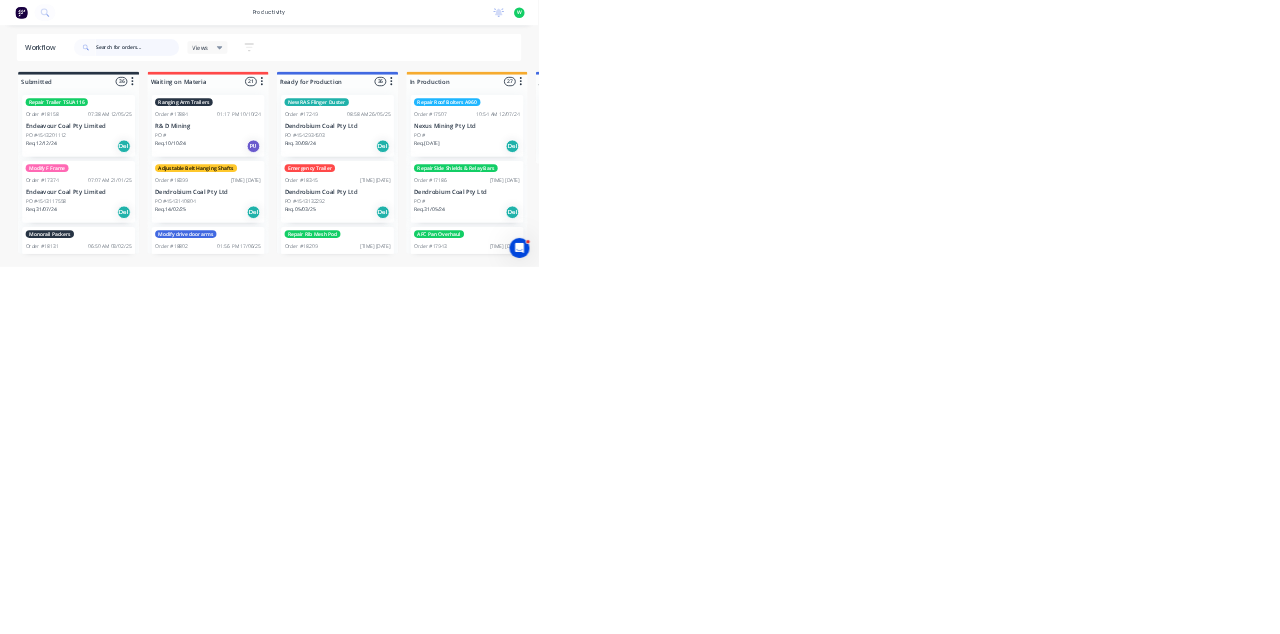 click at bounding box center (327, 113) 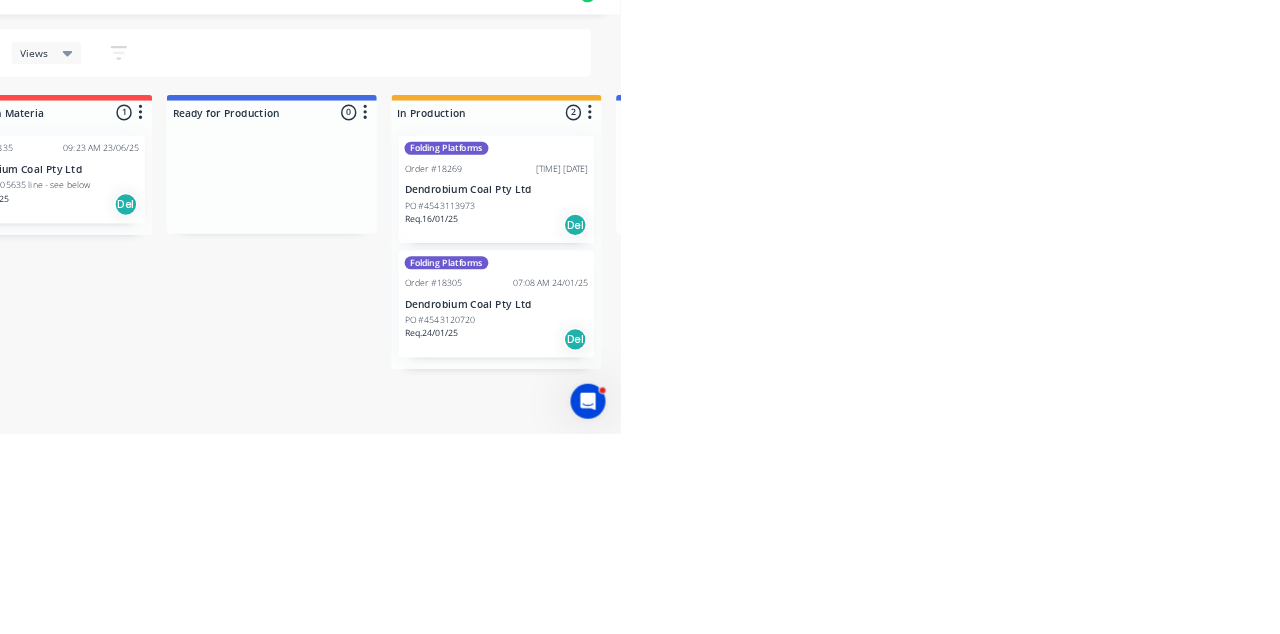 click on "Dendrobium Coal Pty Ltd" at bounding box center (1111, 300) 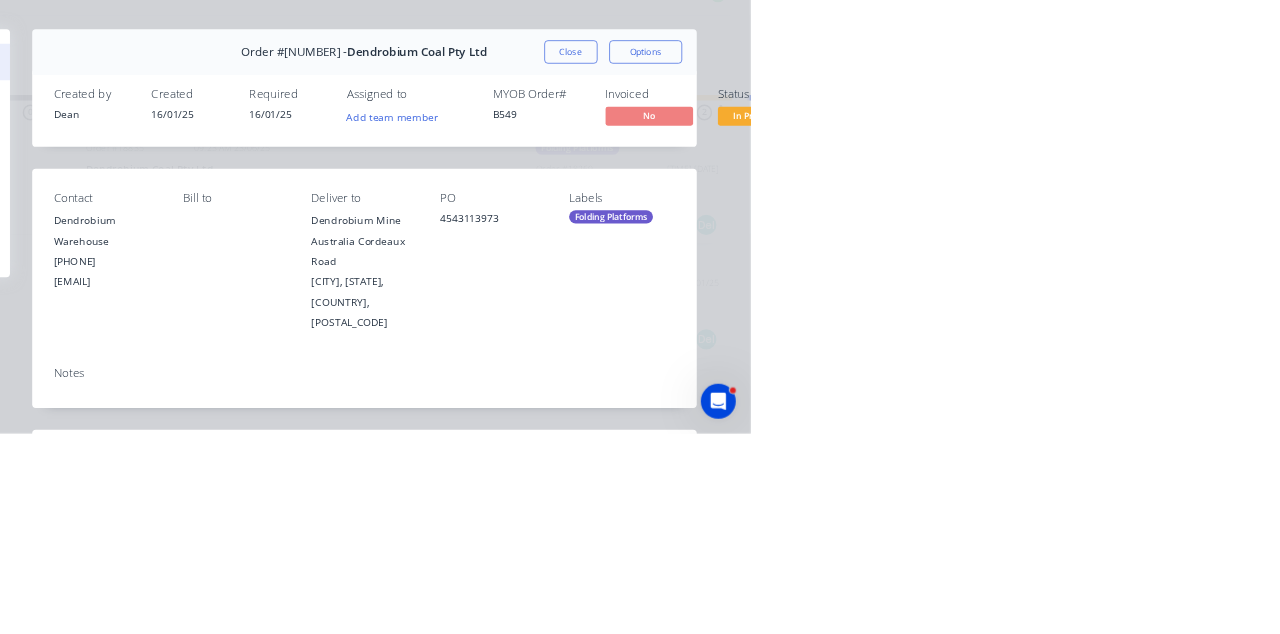 click on "Collaborate" at bounding box center (170, 175) 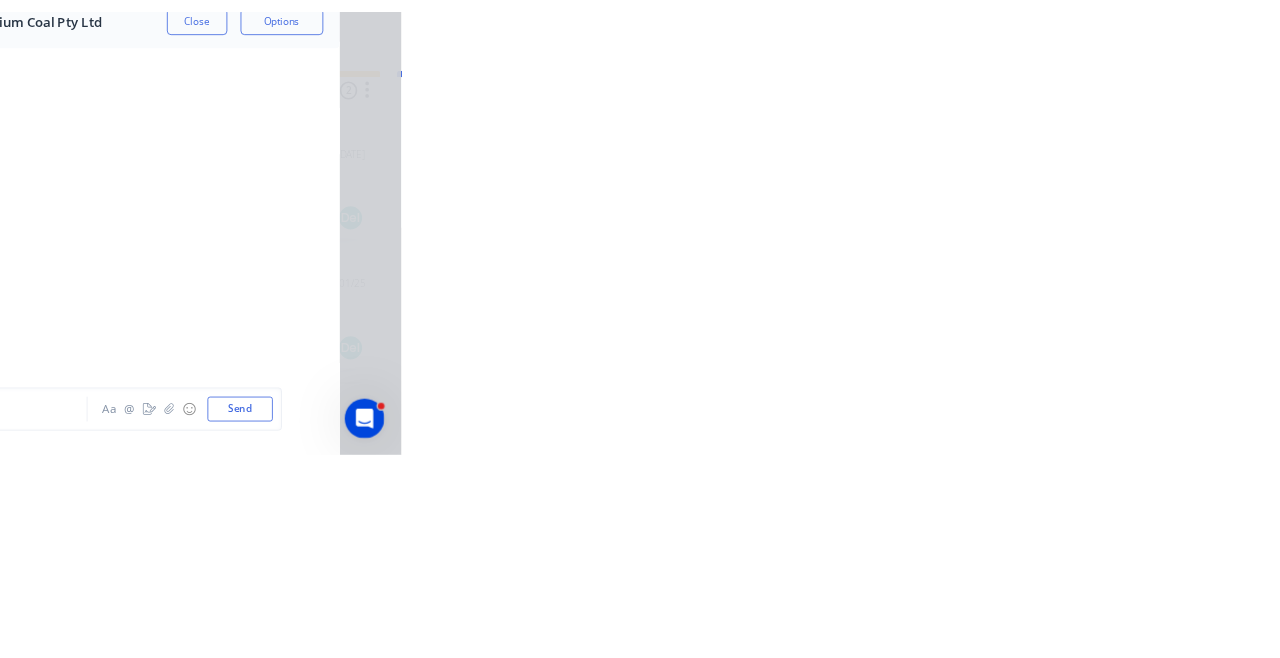 scroll, scrollTop: 3634, scrollLeft: 0, axis: vertical 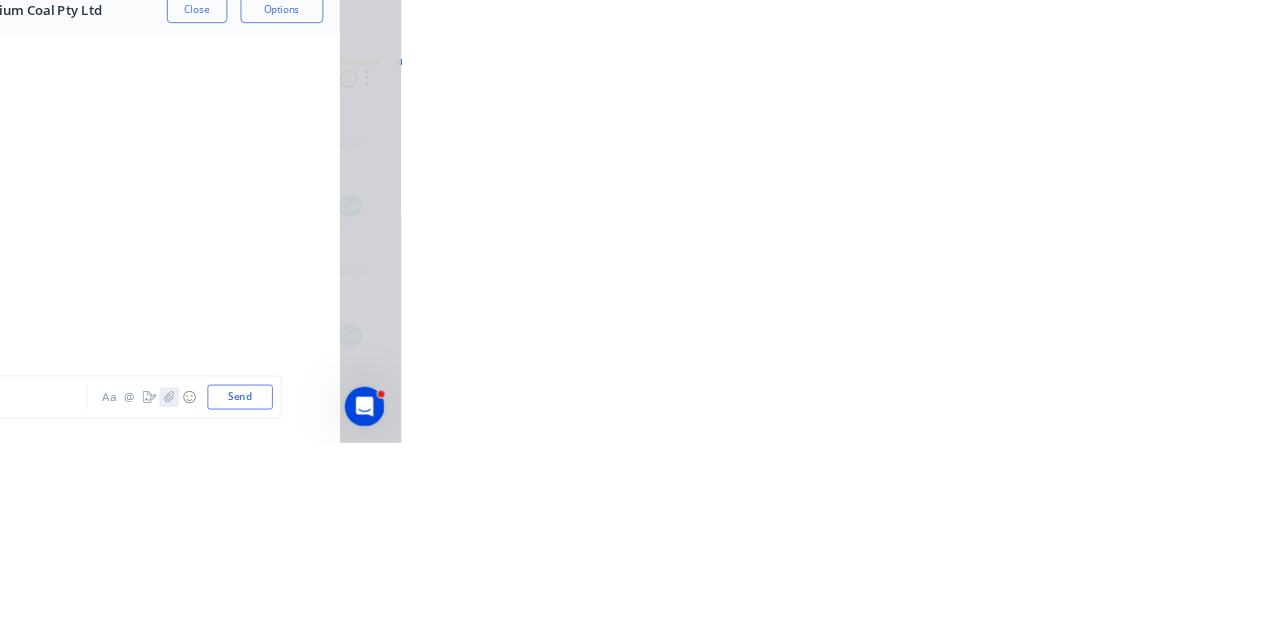 click 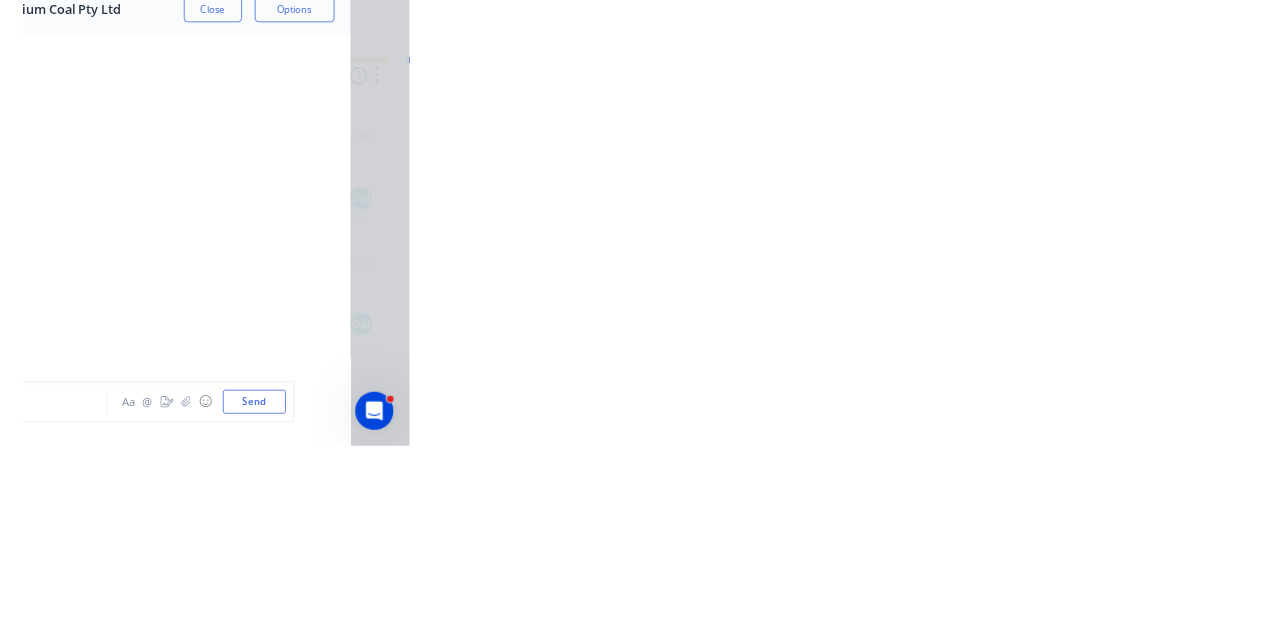 scroll, scrollTop: 3610, scrollLeft: 0, axis: vertical 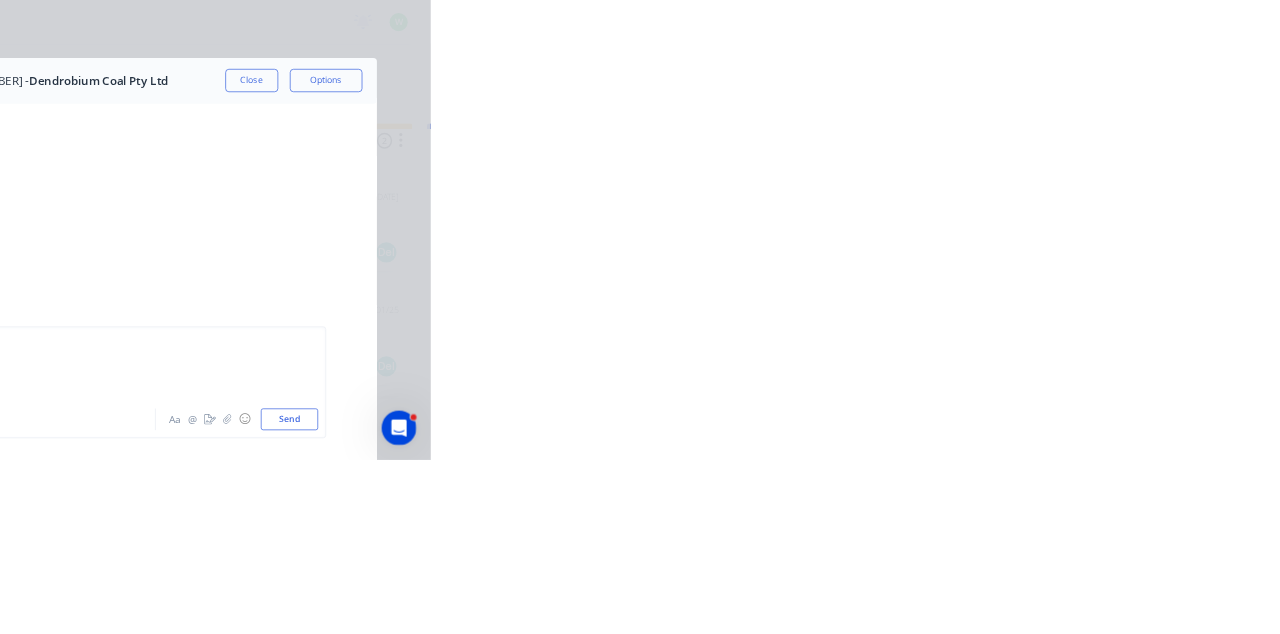 click on "Close" at bounding box center [1033, 111] 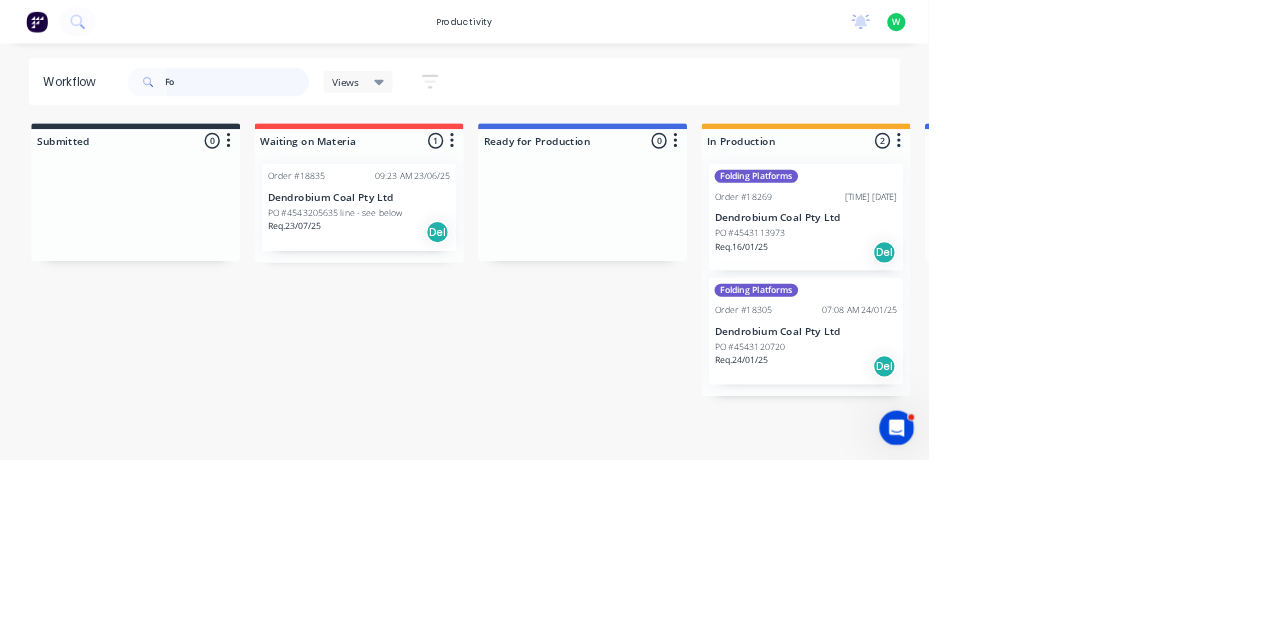 type on "F" 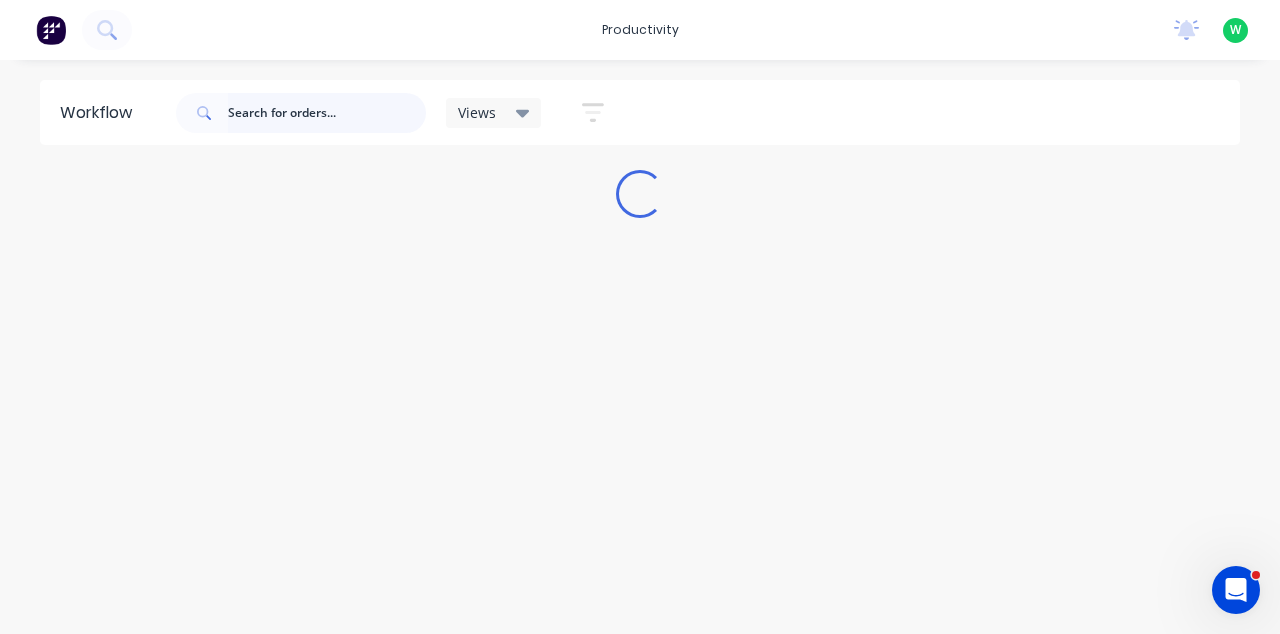 type 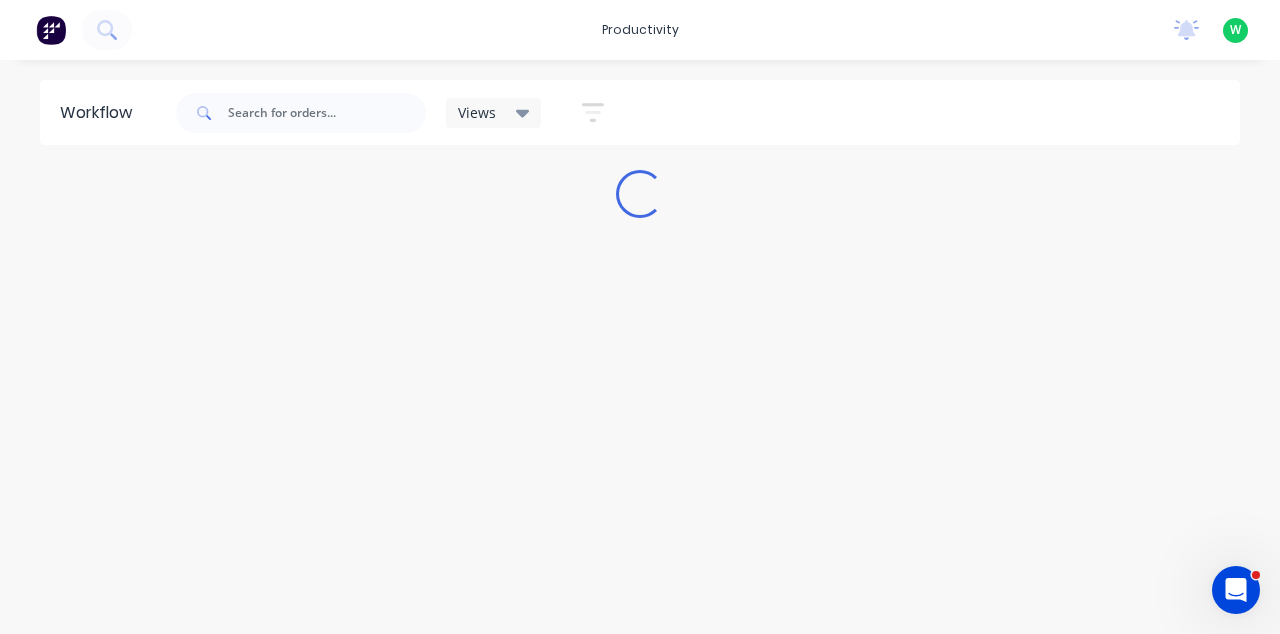 click on "Workflow Views Save new view None   (Default) edit   Show/Hide statuses Show line item cards Show line item cards Hide line item cards Sort by Created date Created date Required date Order number Customer name Most recent Filter by assignee Filter by labels Loading..." at bounding box center [640, 337] 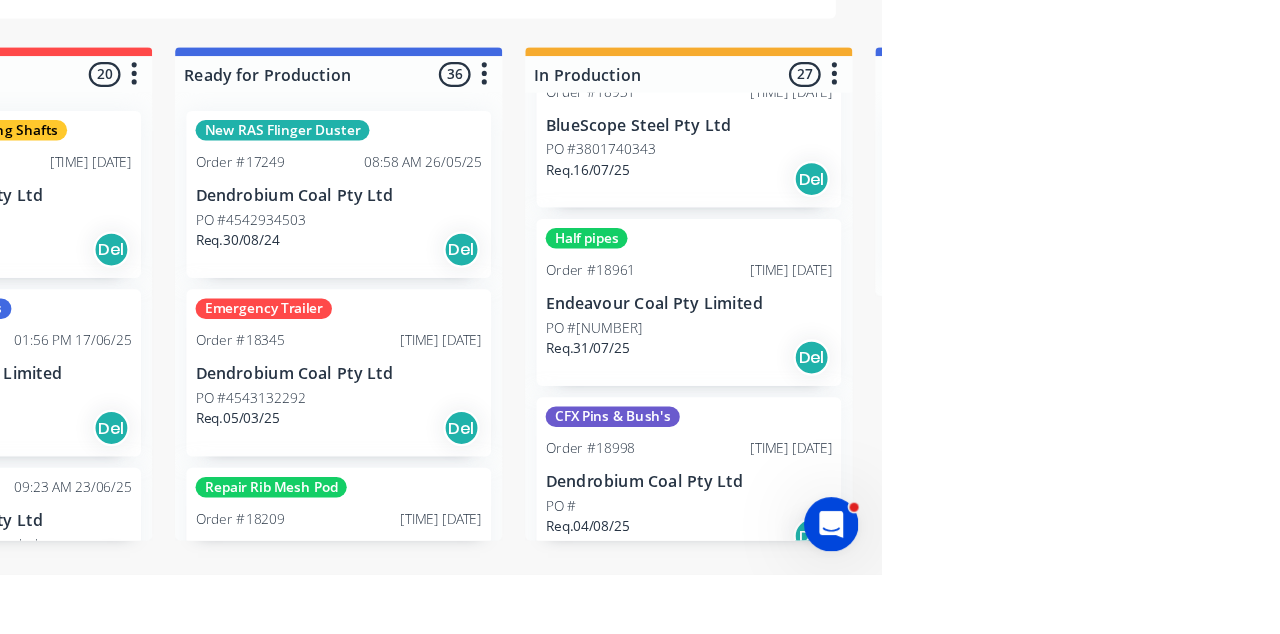 scroll, scrollTop: 3676, scrollLeft: 0, axis: vertical 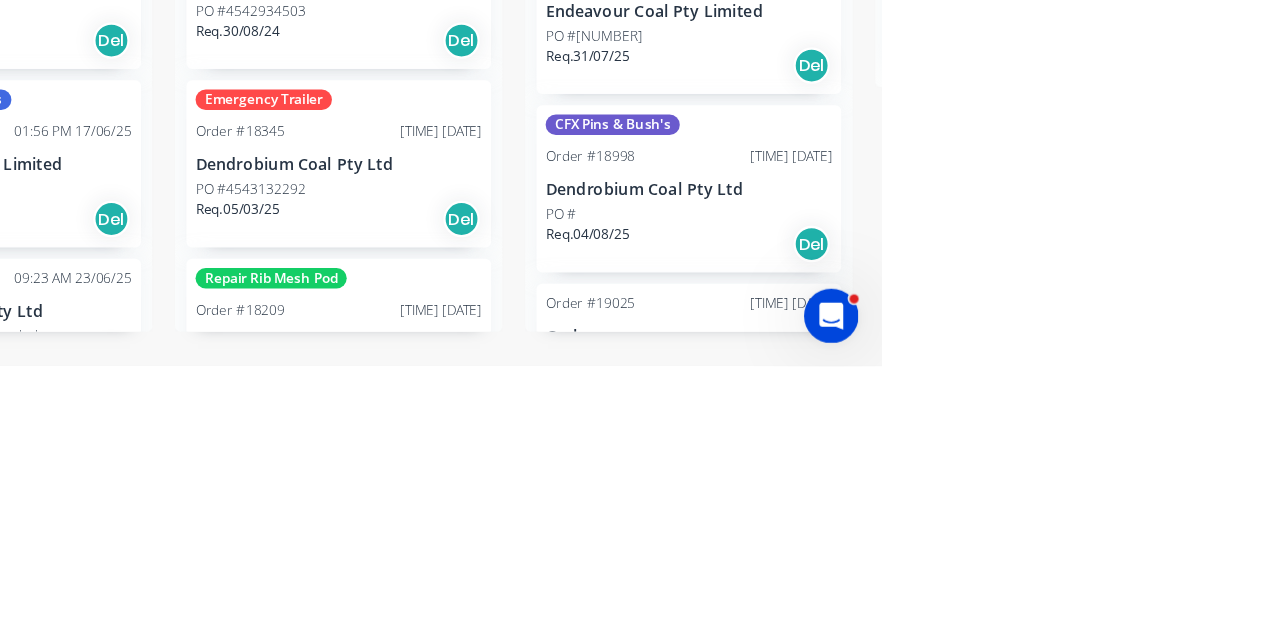 click on "Submitted 37 Sort By Created date Required date Order number Customer name Most recent Ranging Arm Trailers Order #[NUMBER] [TIME] [DATE] R& D Mining PO #[NUMBER] Req. [DATE] PU Repair Trailer TSUA116 Order #[NUMBER] [TIME] [DATE] Endeavour Coal Pty Limited PO #[NUMBER] 4543201112 Req. [DATE] Del Modify F Frame Order #[NUMBER] [TIME] [DATE] Endeavour Coal Pty Limited PO #[NUMBER] 4543117558 Req. [DATE] Del Monorail Packers Order #[NUMBER] [TIME] [DATE] Endeavour Coal Pty Limited PO #[NUMBER] 4543127174 Req. [DATE] Del Monorail Packers Order #[NUMBER] [TIME] [DATE] Endeavour Coal Pty Limited PO #[NUMBER] 4543127175 Req. [DATE] Del Repair Air Con Order #[NUMBER] [TIME] [DATE] Dendrobium Coal Pty Ltd PO #[NUMBER] 4543171641 Req. [DATE] Del Booster Fan Bypass Door Hinges Order #[NUMBER] [TIME] [DATE] Dendrobium Coal Pty Ltd PO Req. [DATE] Del Modify Dog Trailer Order #[NUMBER] [TIME] [DATE] Ledacon PO Req. [DATE] PU Repair Bootend Order #[NUMBER] [TIME] [DATE] Dendrobium Coal Pty Ltd PO Req. [DATE] Del Repair Bucket BKTA101 20" at bounding box center [1507, 387] 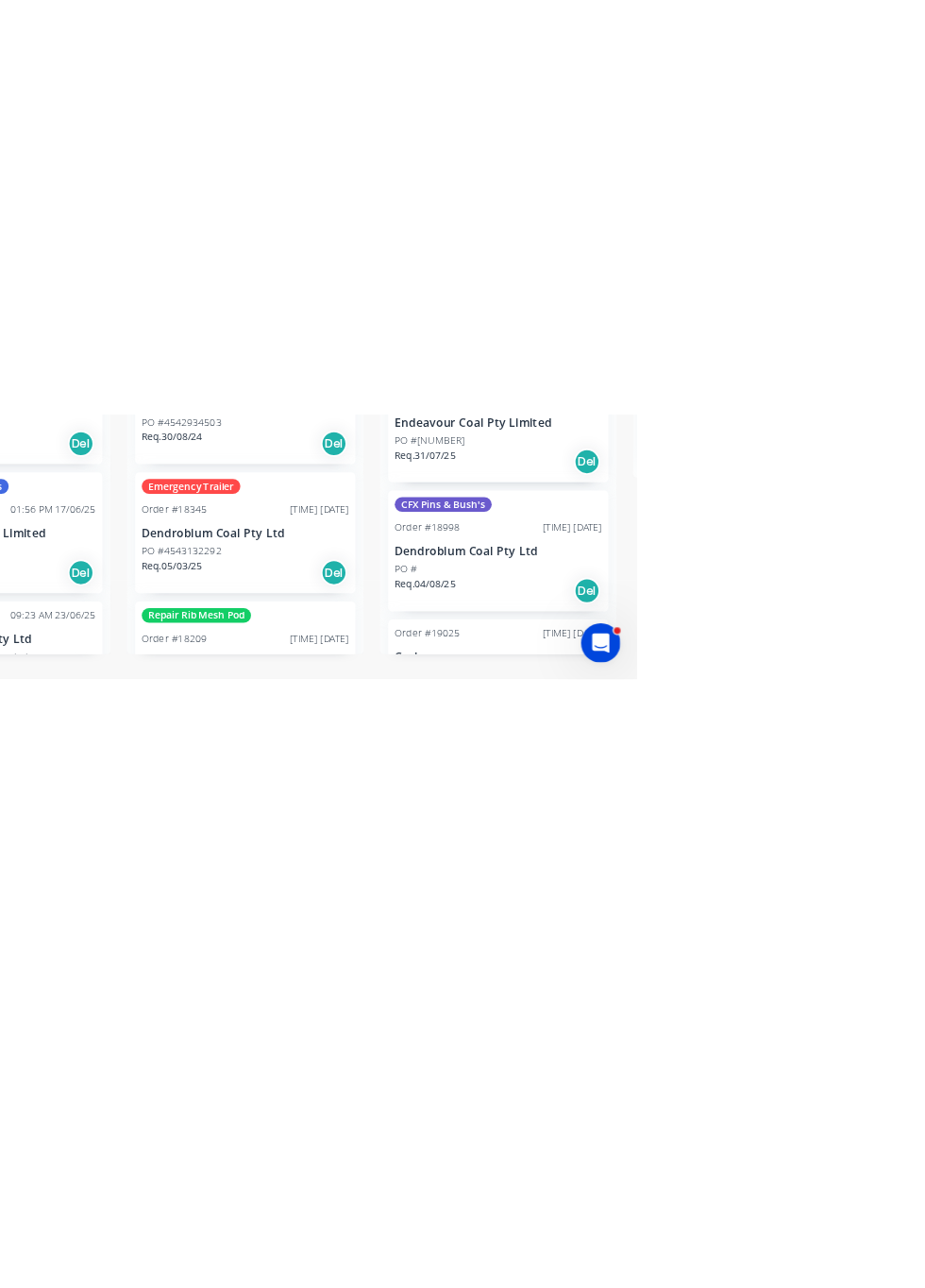scroll, scrollTop: 108, scrollLeft: 0, axis: vertical 